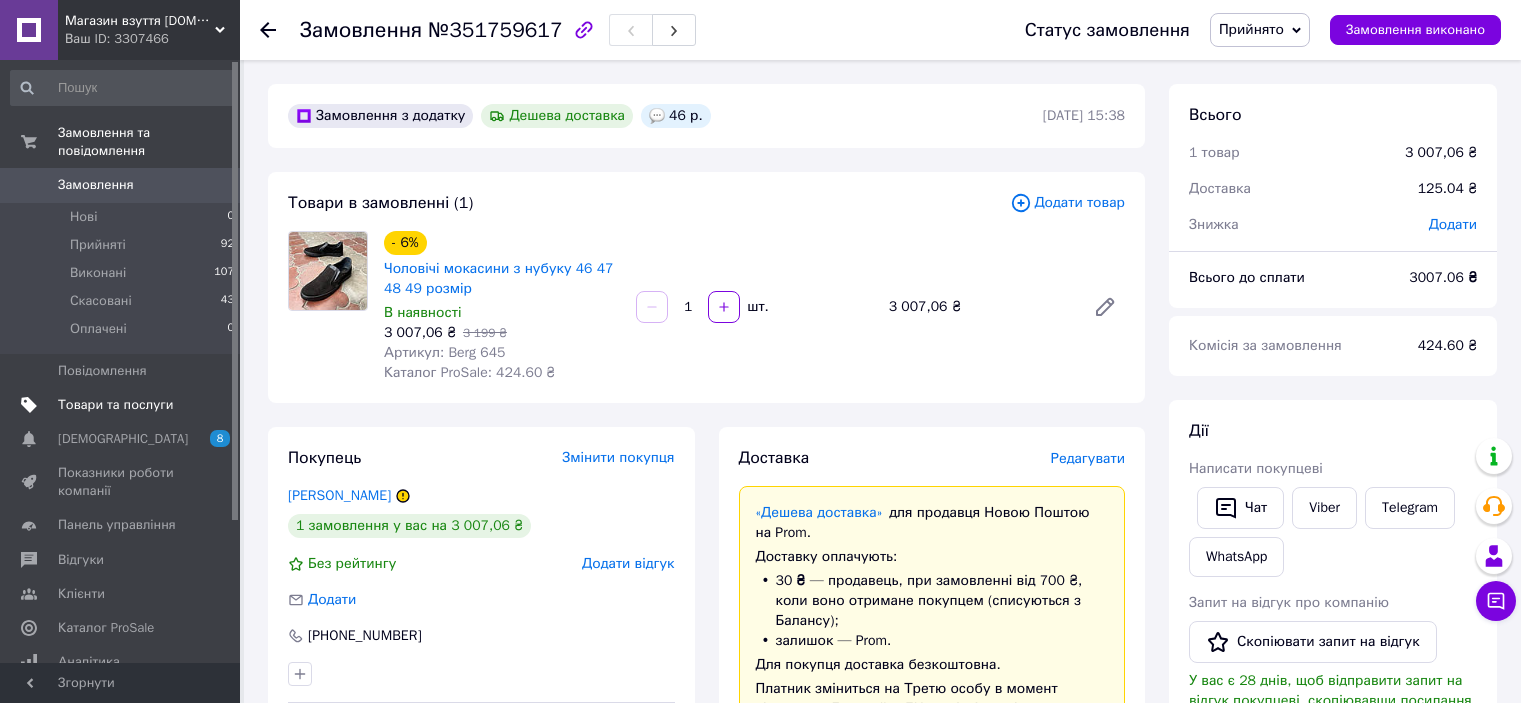 scroll, scrollTop: 200, scrollLeft: 0, axis: vertical 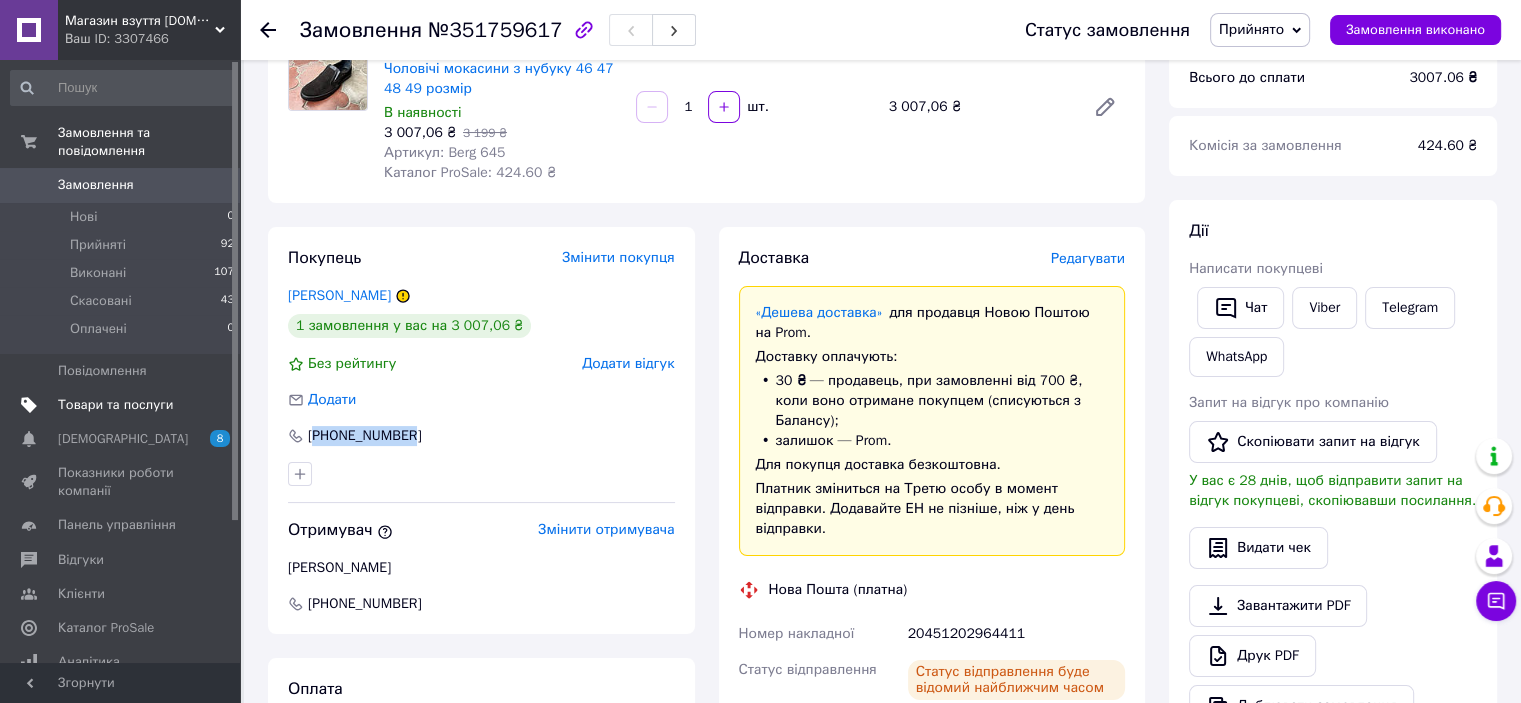 click on "Товари та послуги" at bounding box center (123, 405) 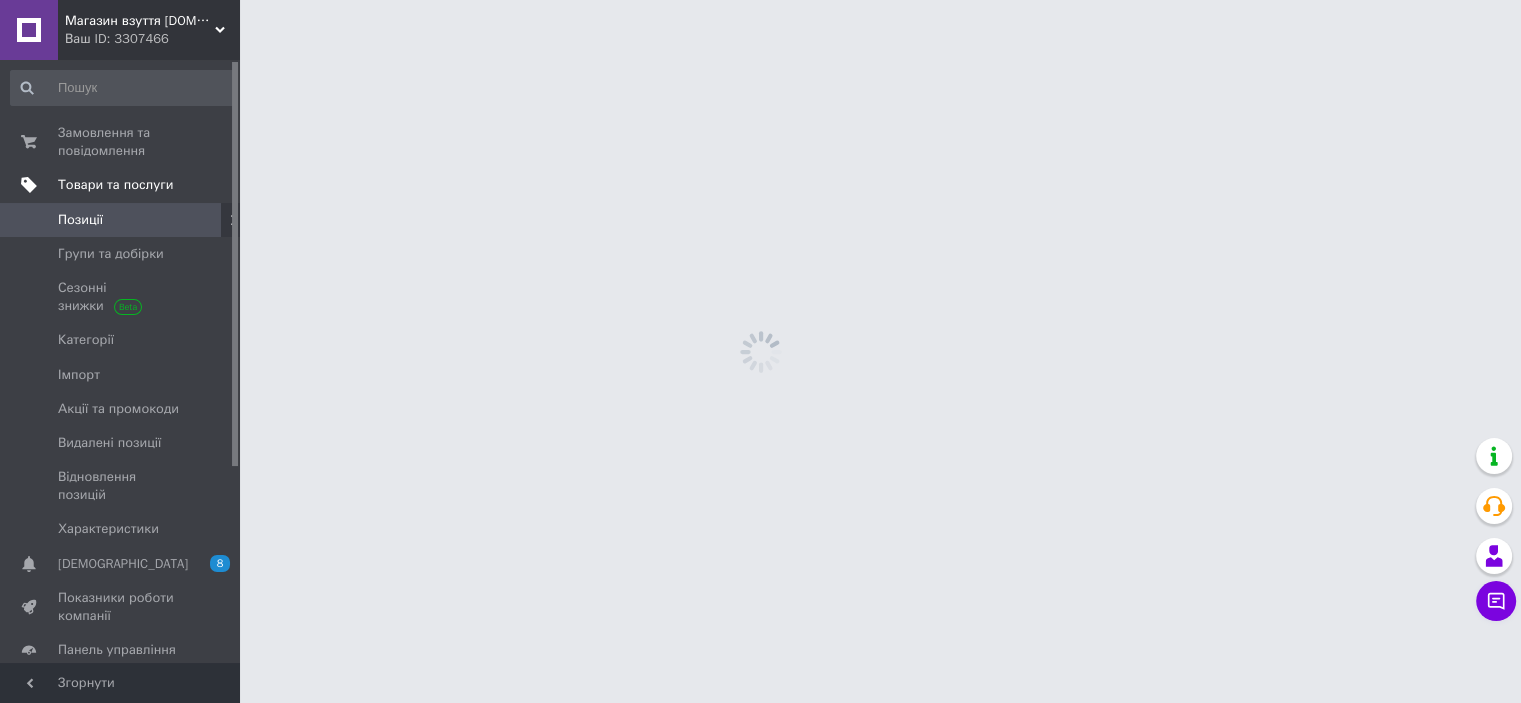 scroll, scrollTop: 0, scrollLeft: 0, axis: both 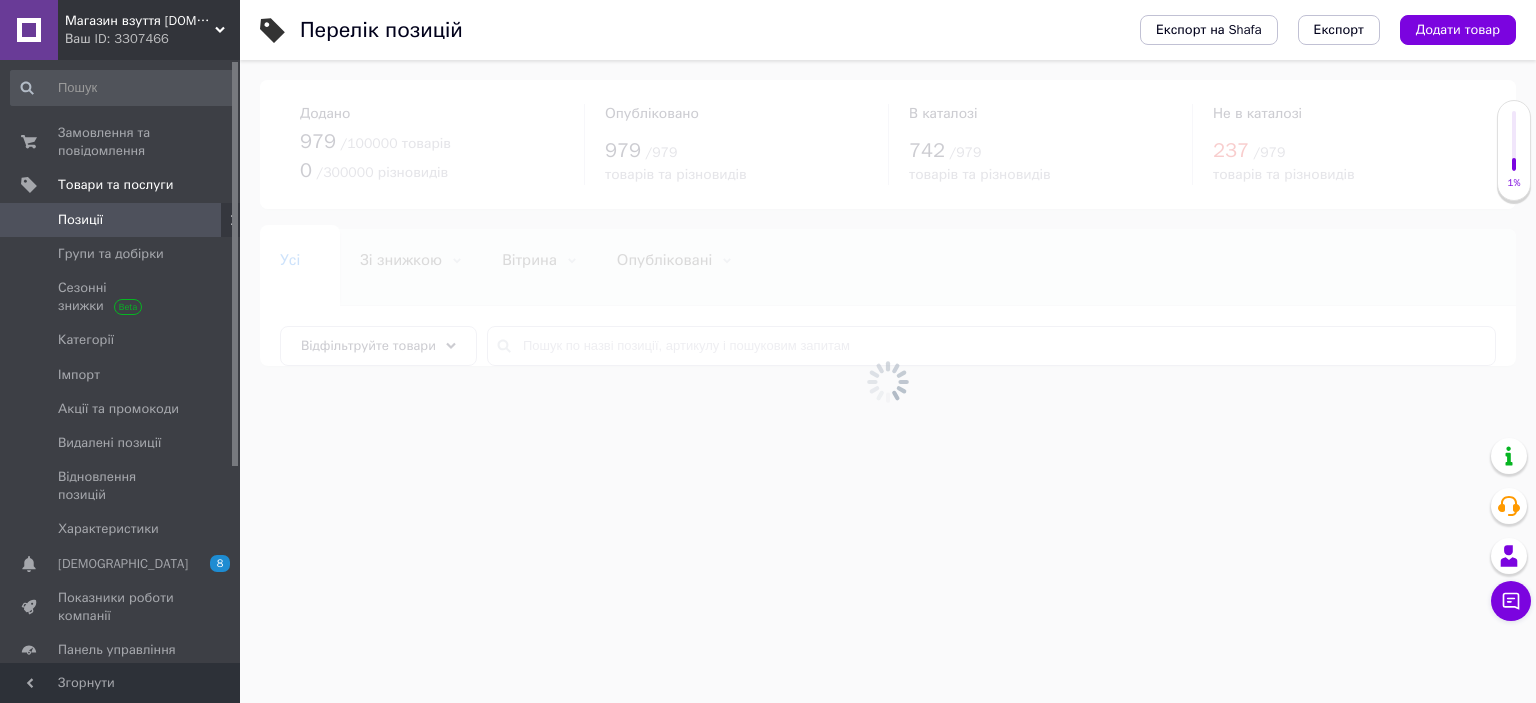 click at bounding box center (888, 381) 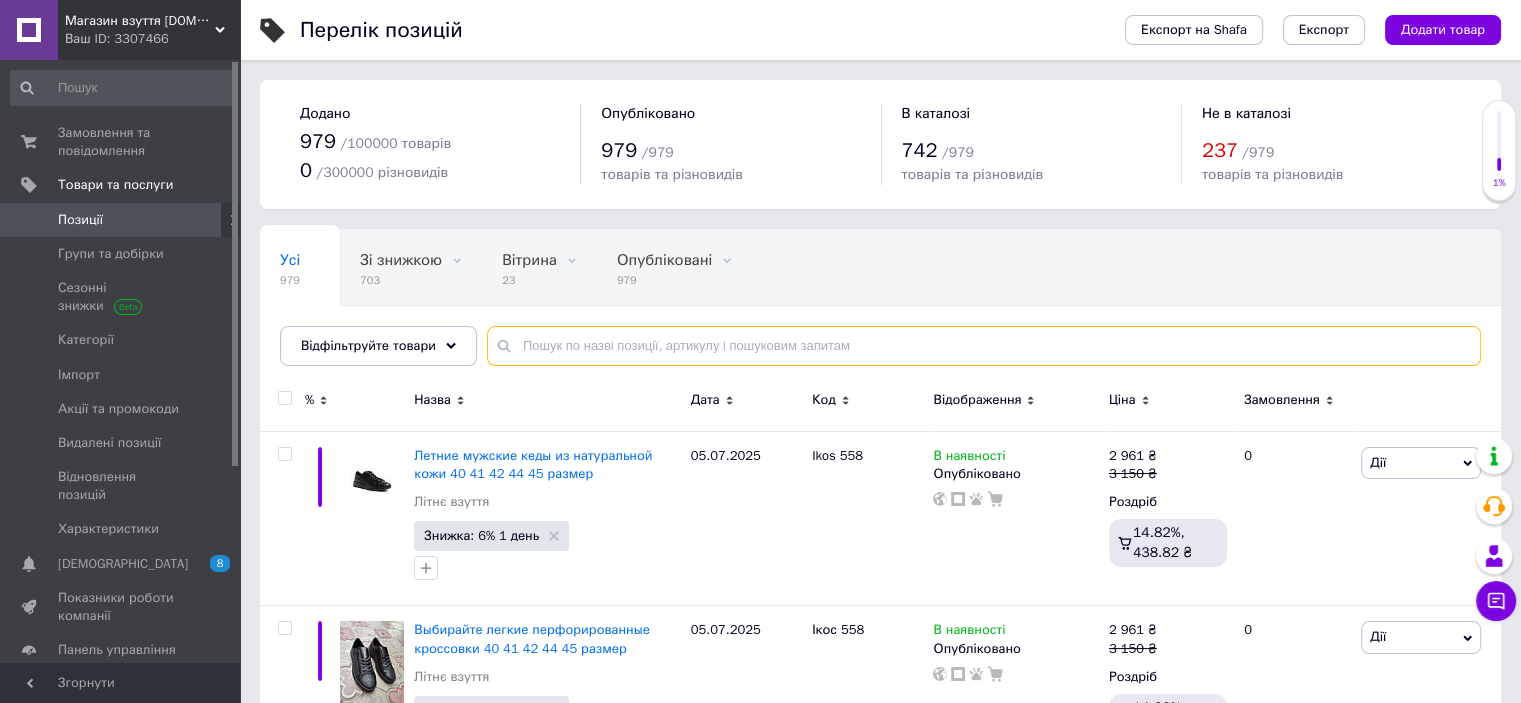 click at bounding box center (984, 346) 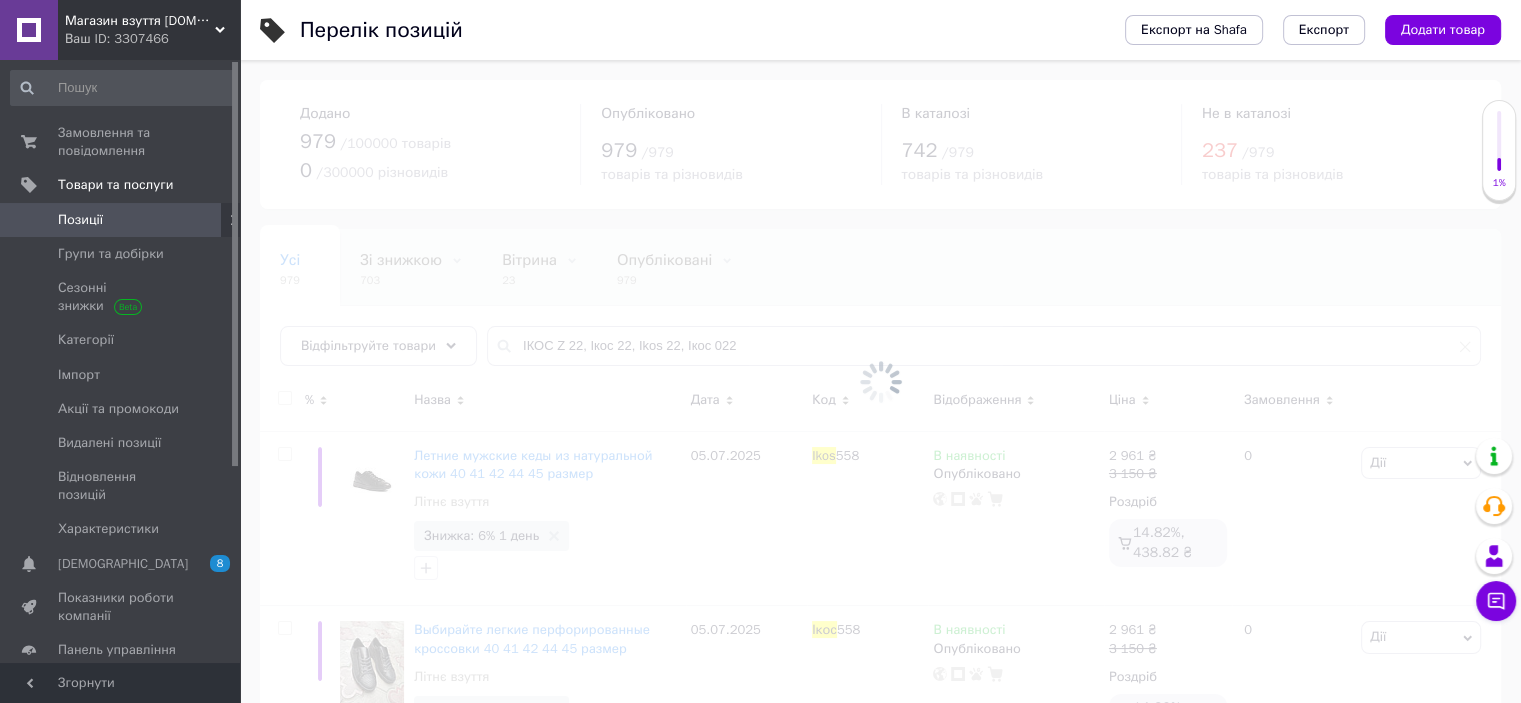 click at bounding box center (880, 381) 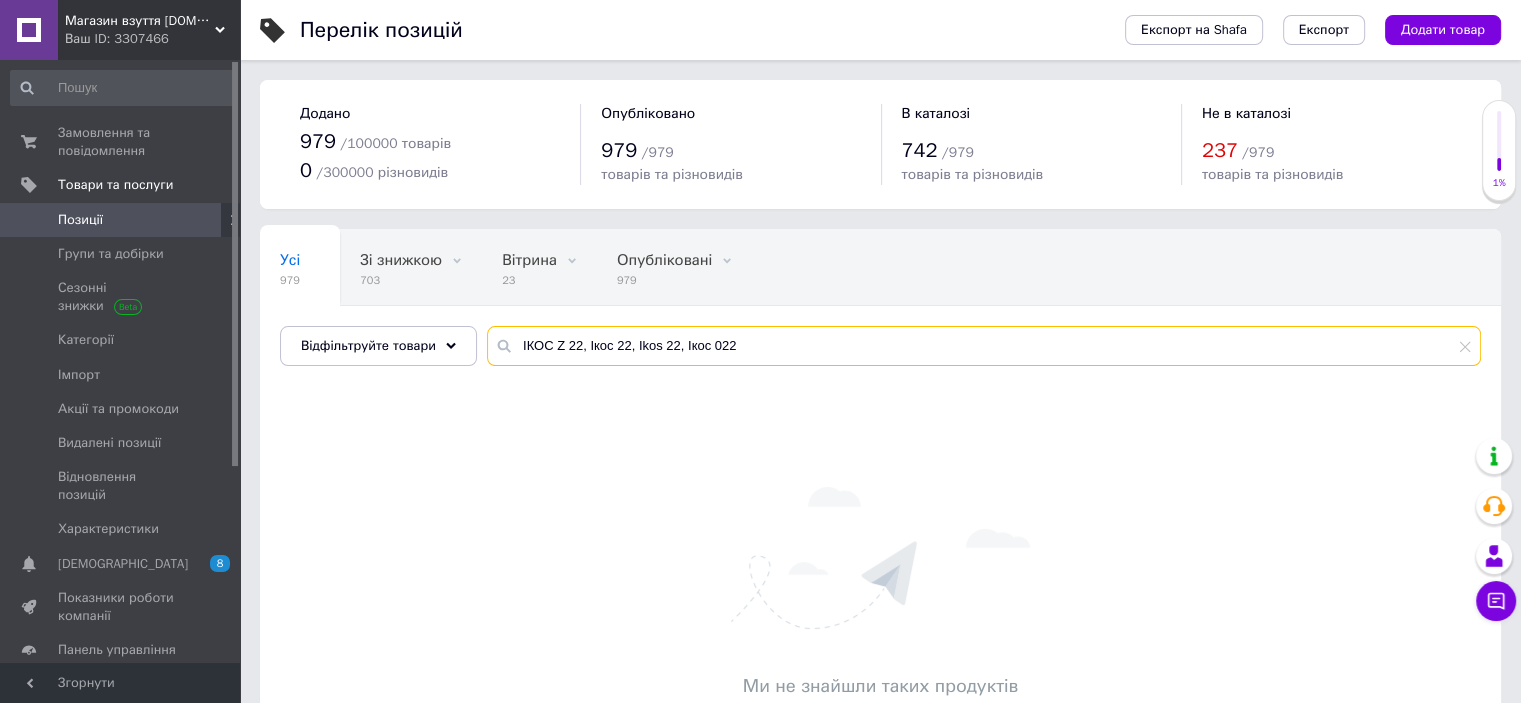 drag, startPoint x: 579, startPoint y: 349, endPoint x: 970, endPoint y: 341, distance: 391.08182 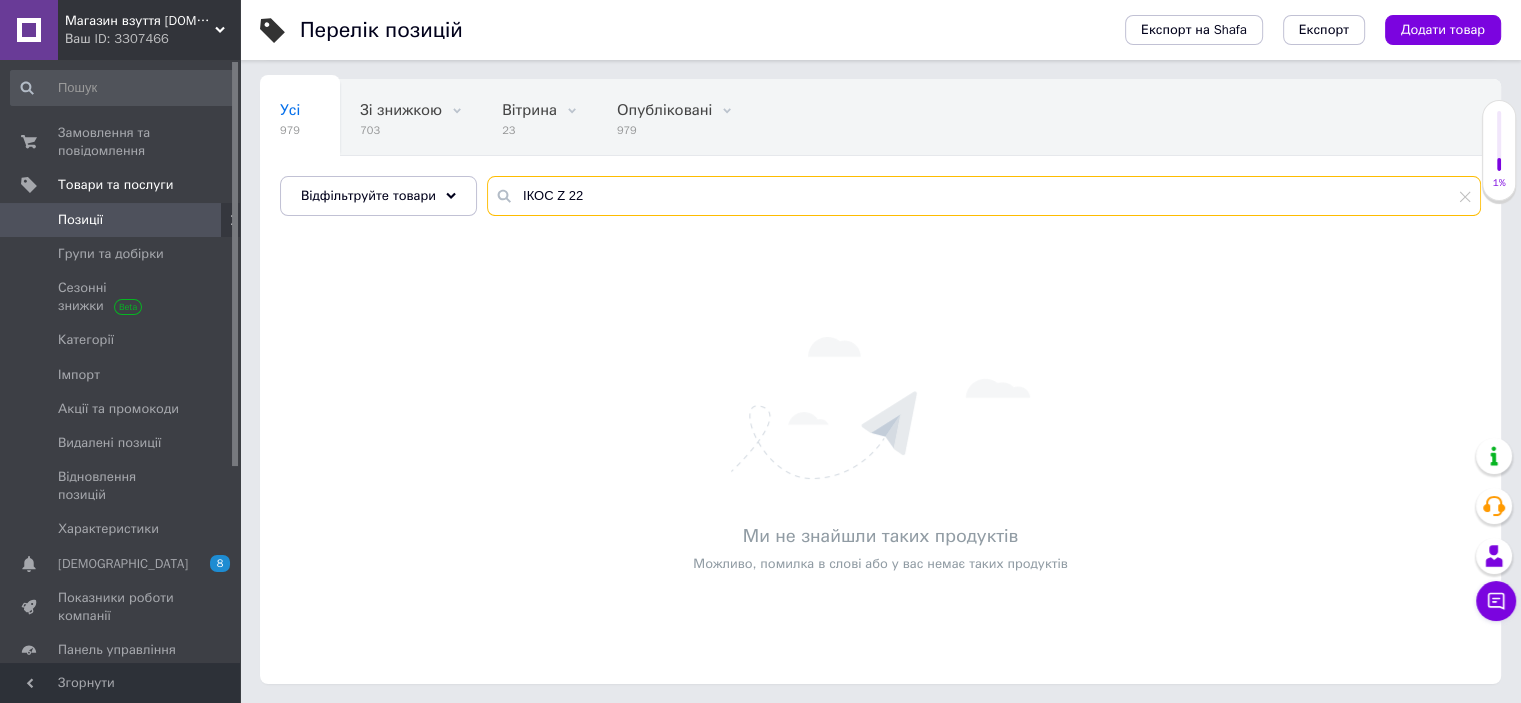 scroll, scrollTop: 0, scrollLeft: 0, axis: both 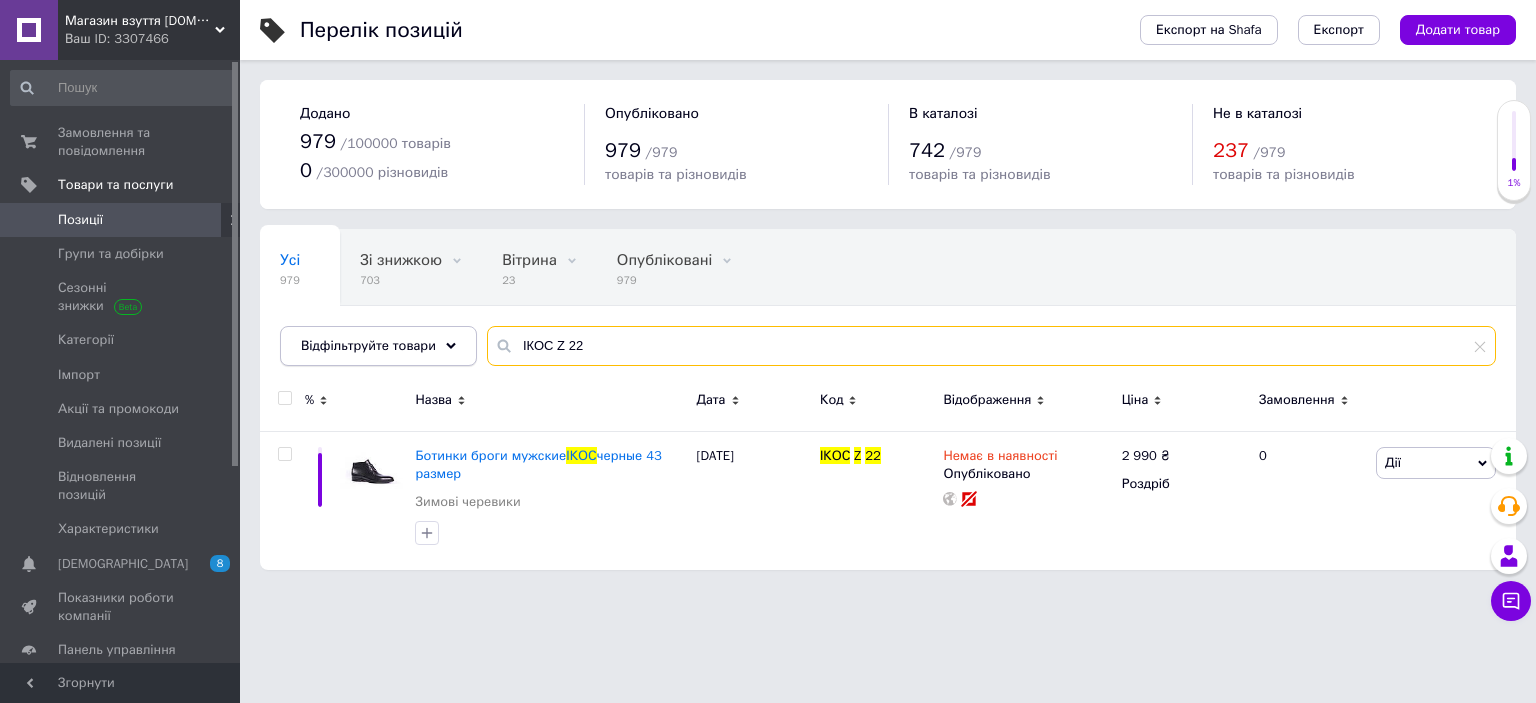 drag, startPoint x: 616, startPoint y: 348, endPoint x: 392, endPoint y: 350, distance: 224.00893 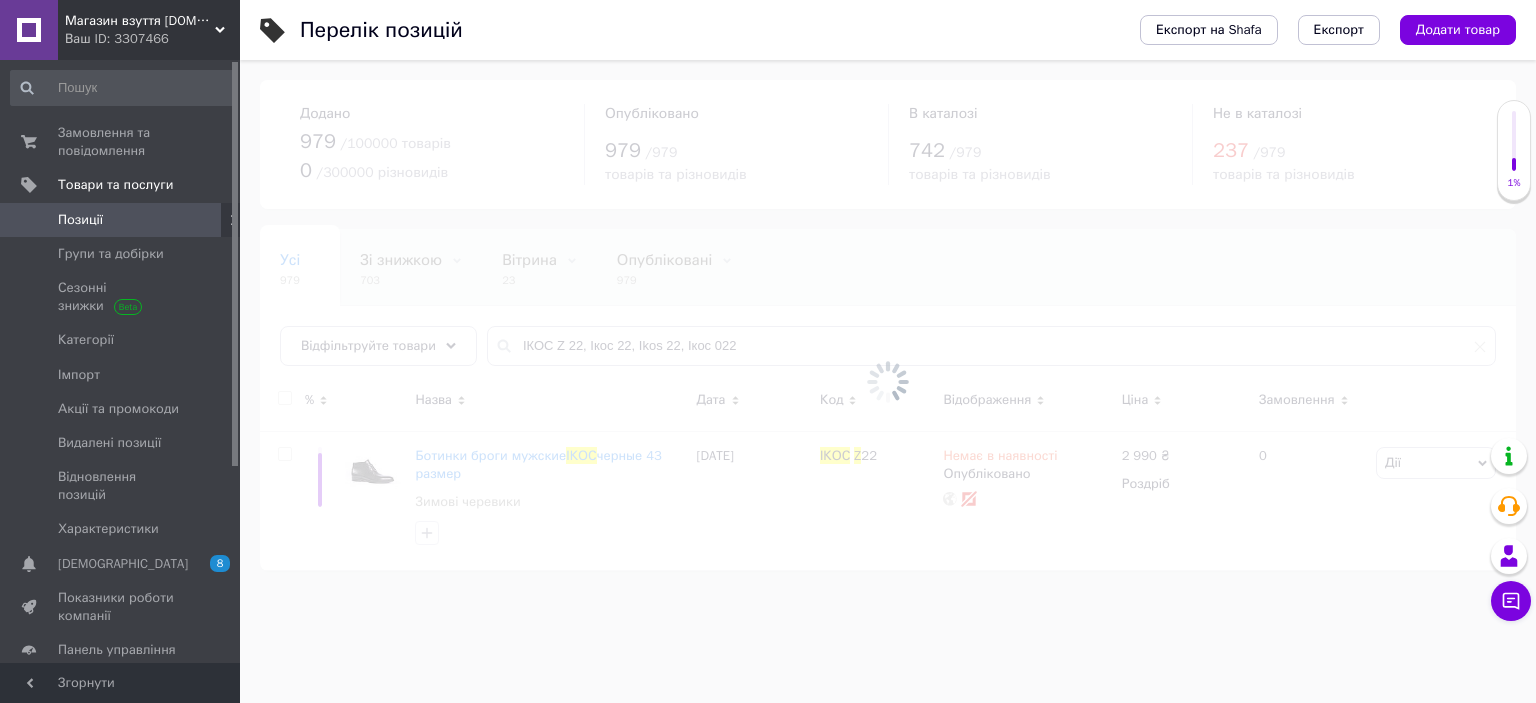 click at bounding box center (888, 381) 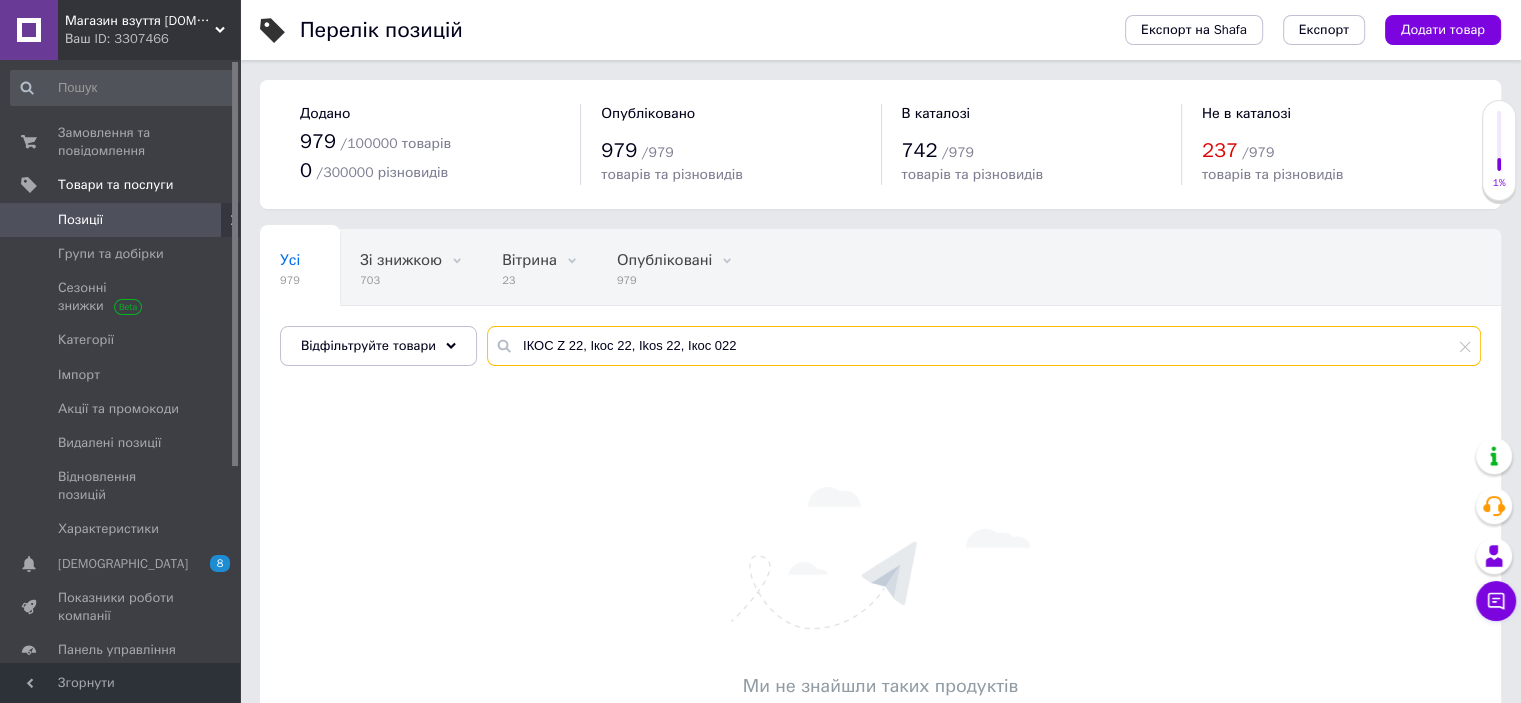 drag, startPoint x: 582, startPoint y: 348, endPoint x: 292, endPoint y: 371, distance: 290.91064 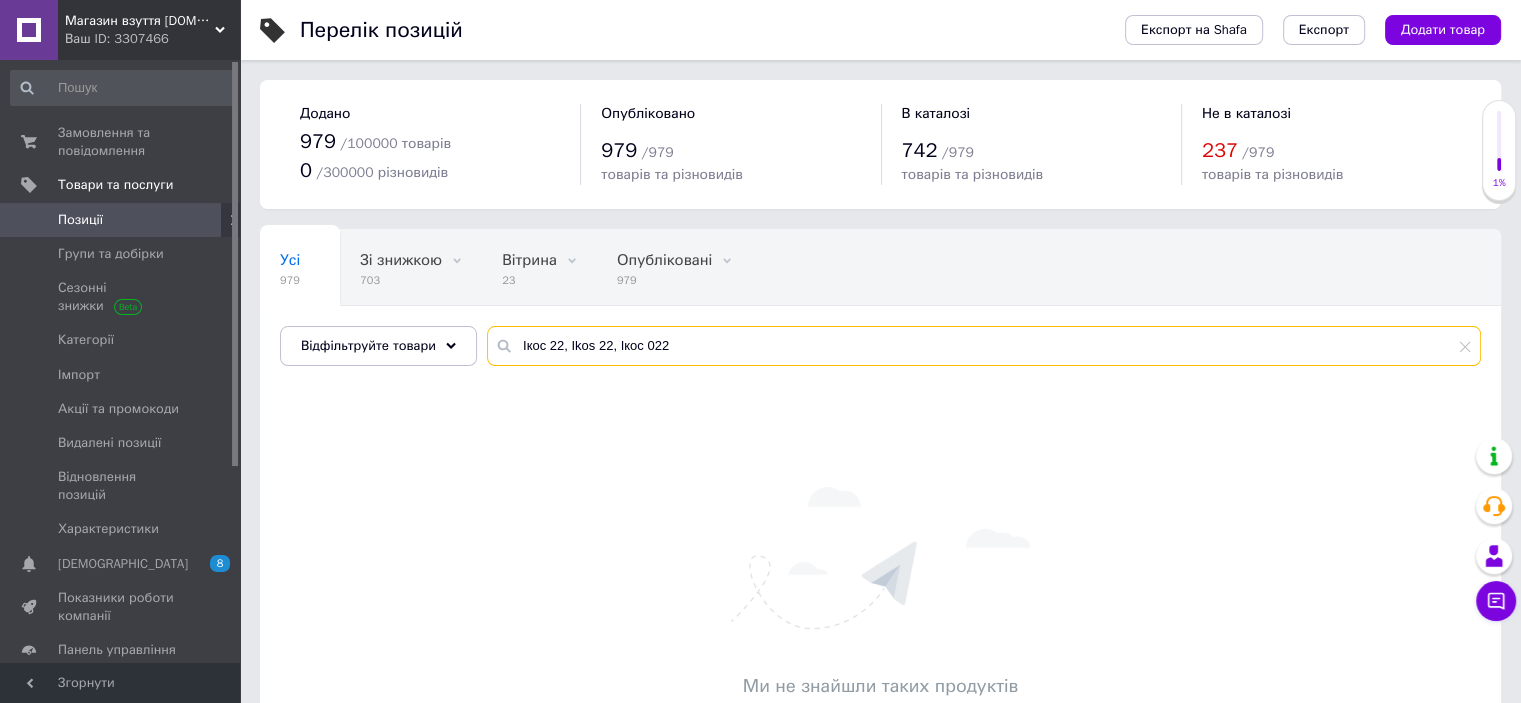 drag, startPoint x: 555, startPoint y: 343, endPoint x: 812, endPoint y: 333, distance: 257.1945 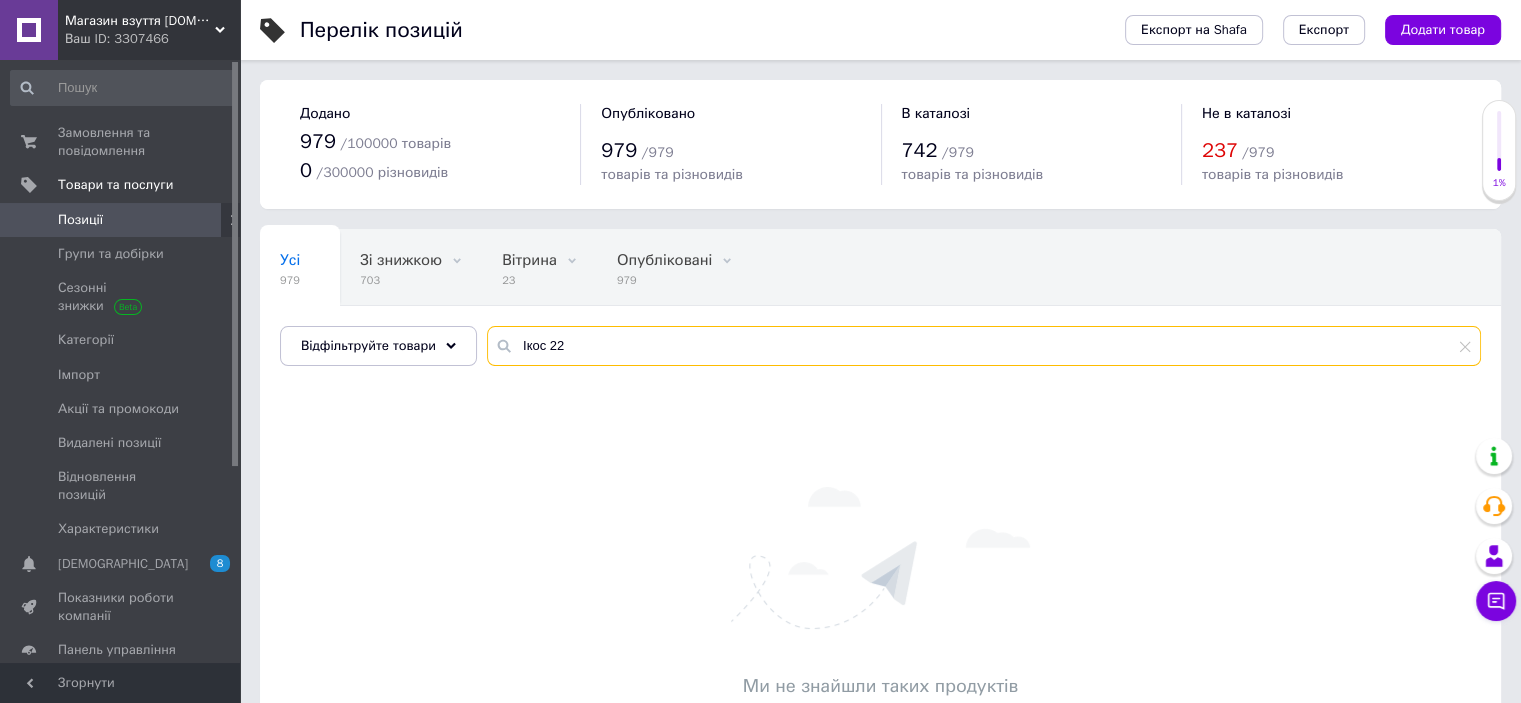 drag, startPoint x: 594, startPoint y: 339, endPoint x: 357, endPoint y: 382, distance: 240.86926 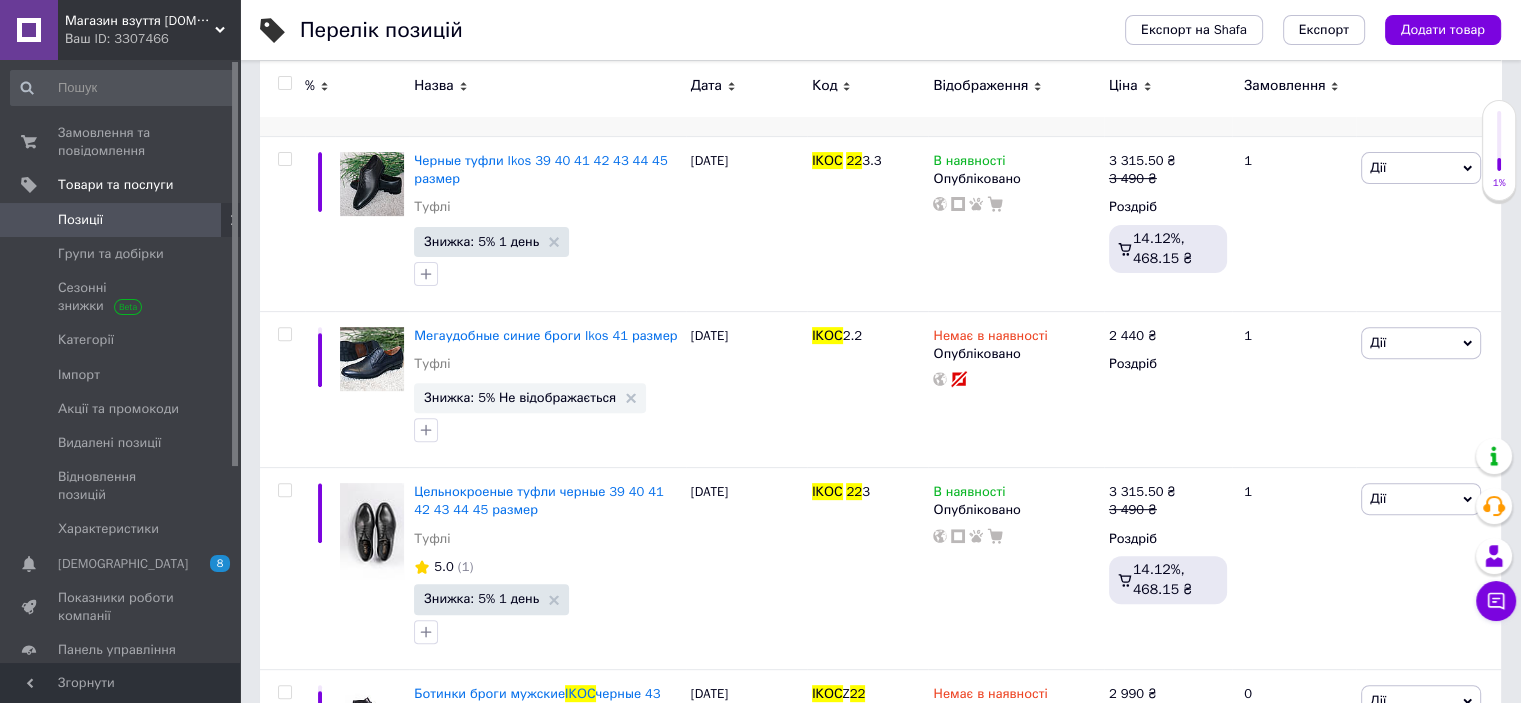 scroll, scrollTop: 800, scrollLeft: 0, axis: vertical 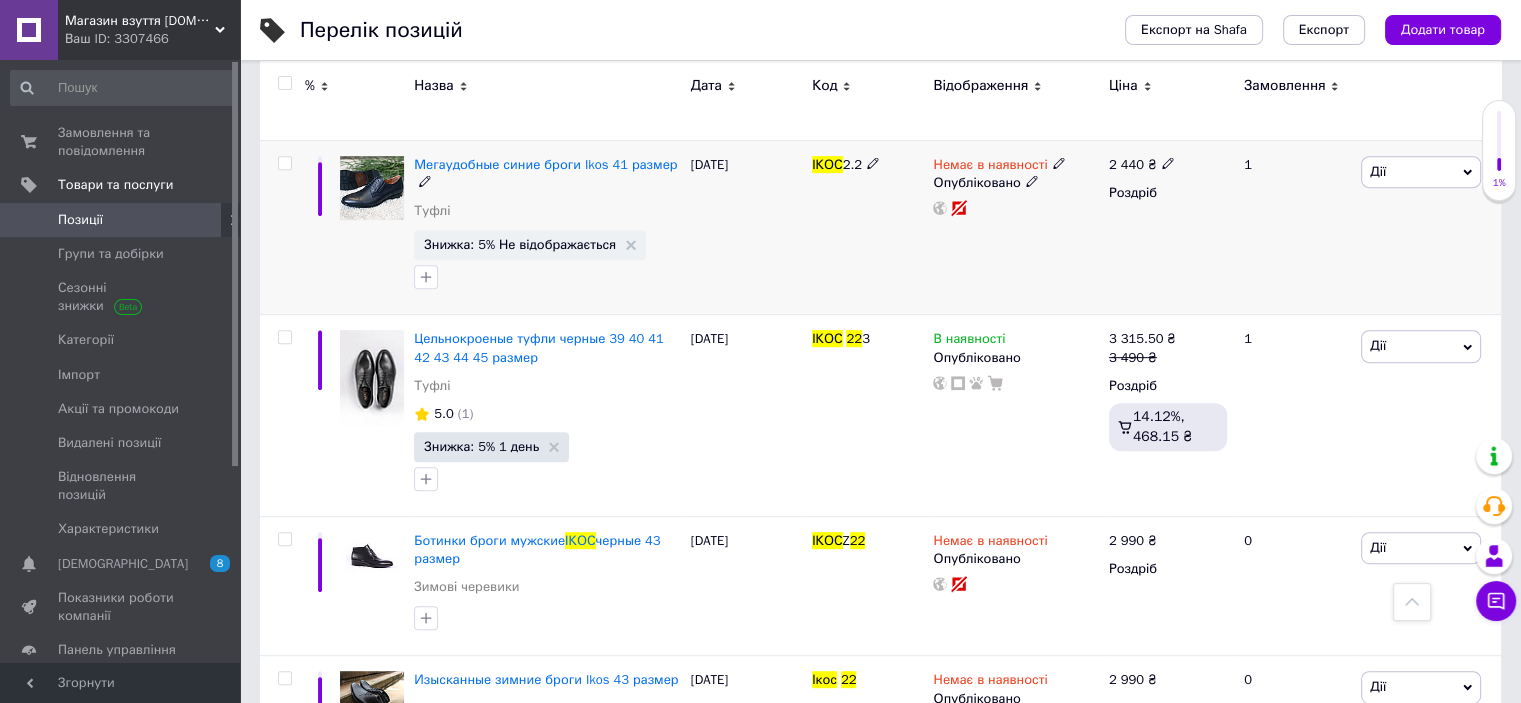 click on "Дії" at bounding box center [1421, 172] 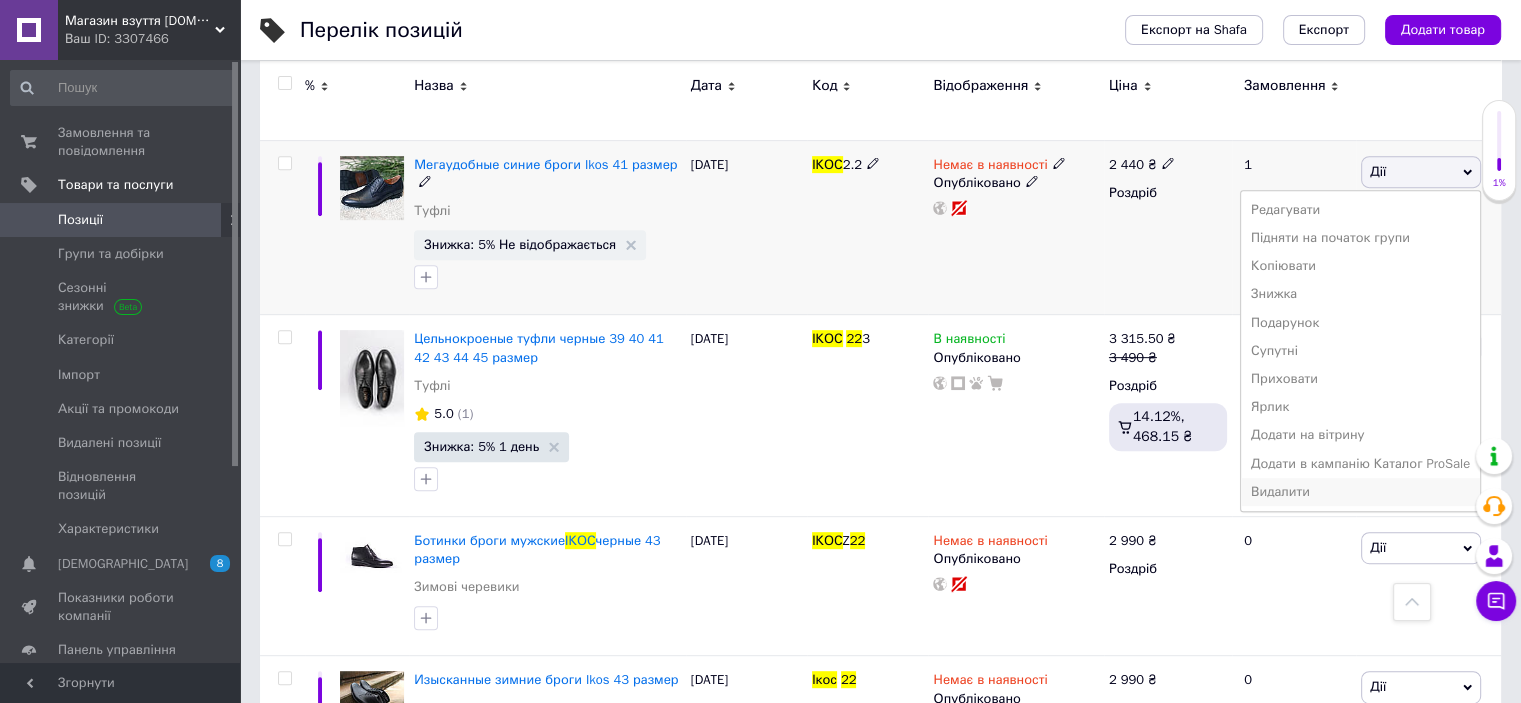 click on "Видалити" at bounding box center (1360, 492) 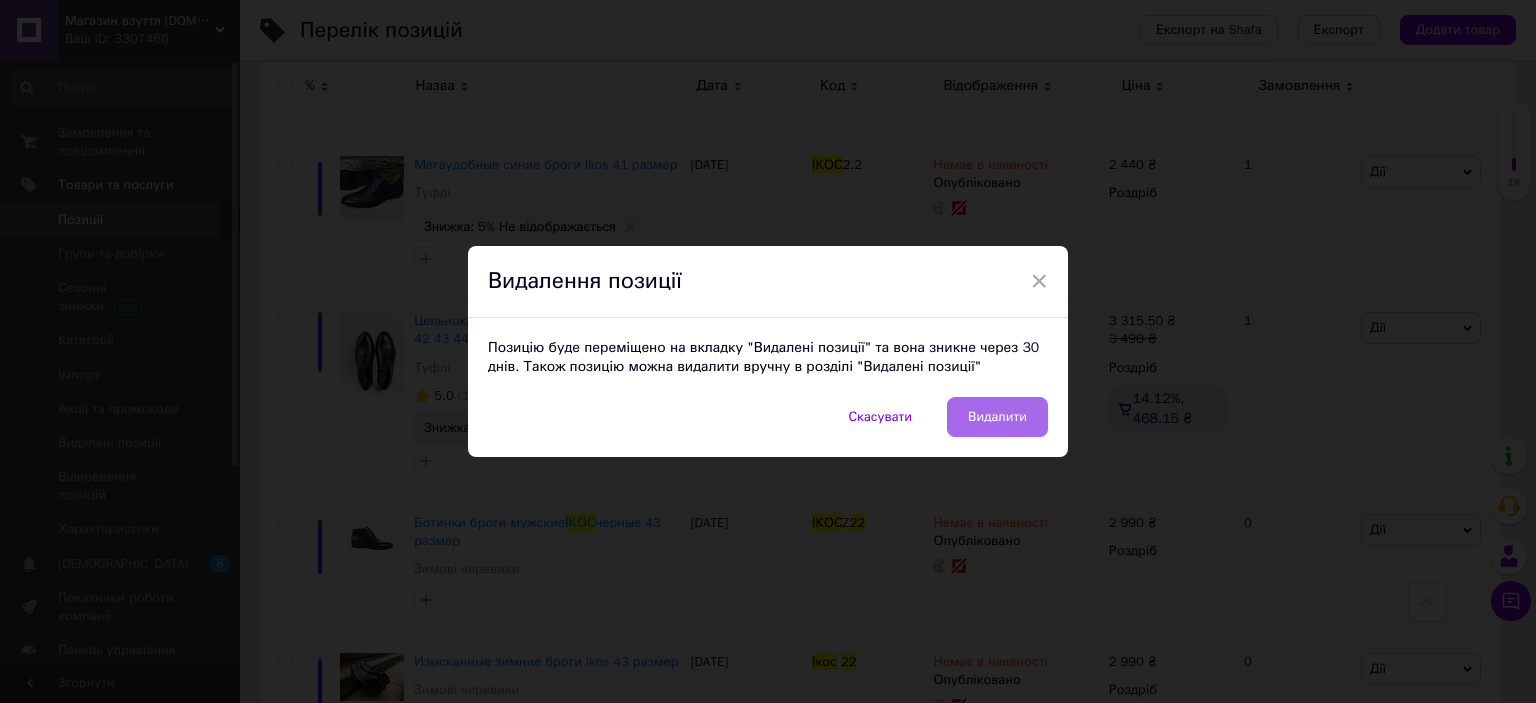 click on "Видалити" at bounding box center [997, 417] 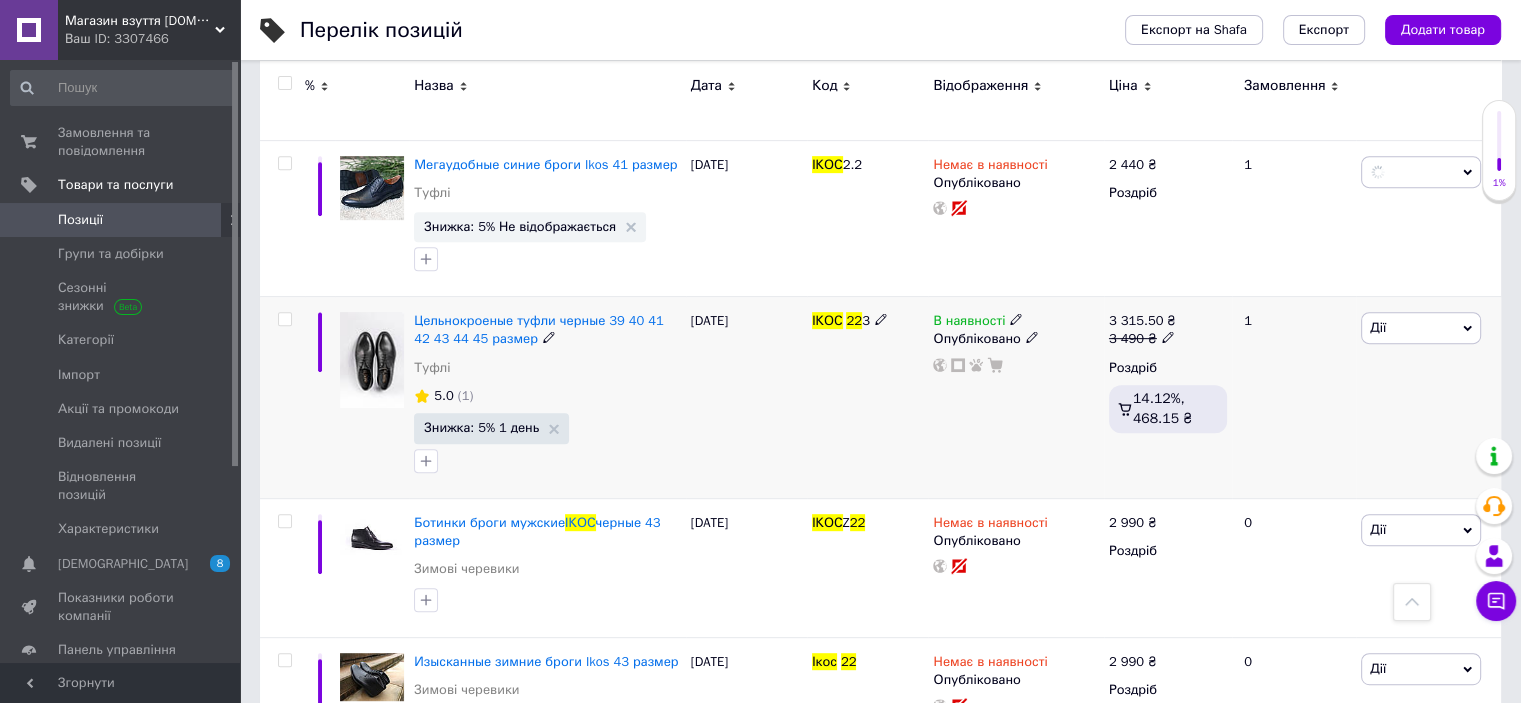 scroll, scrollTop: 0, scrollLeft: 0, axis: both 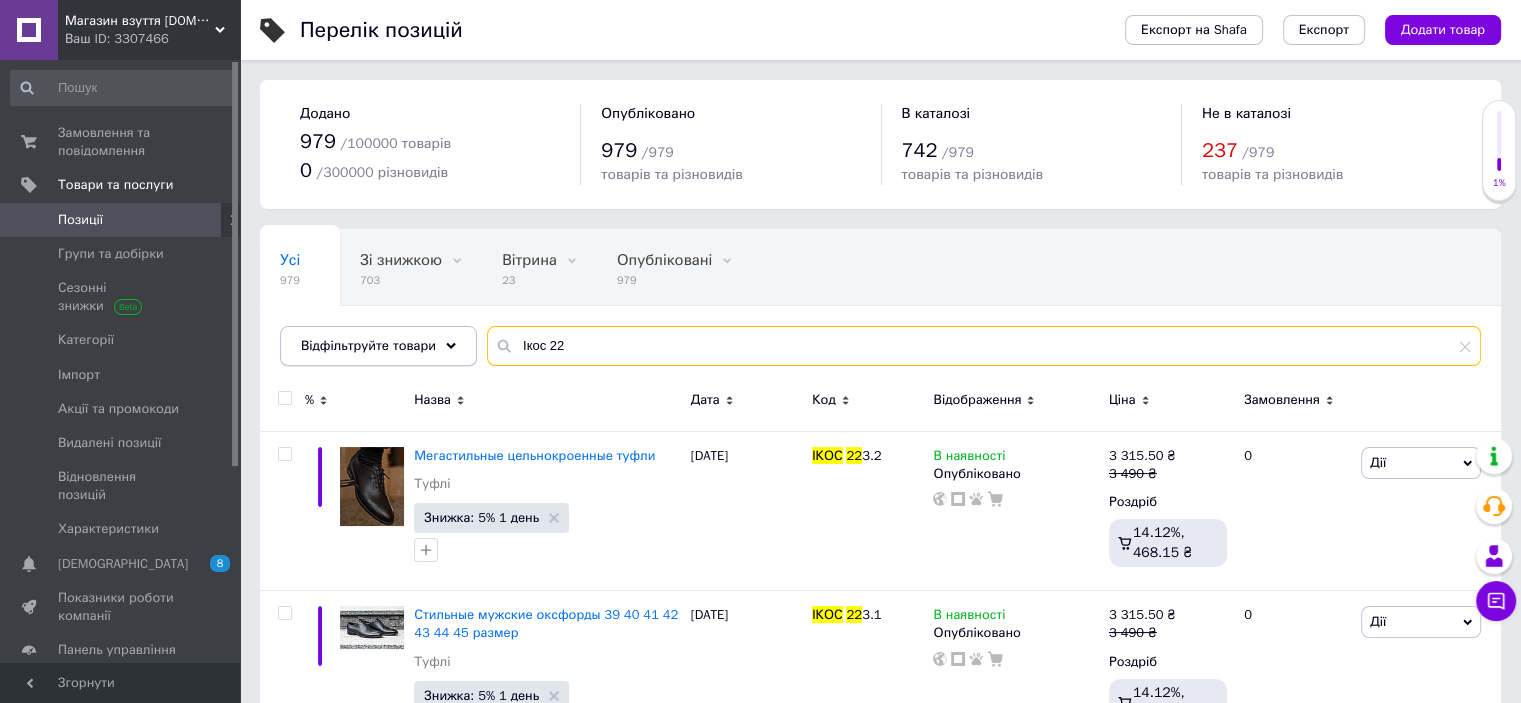 drag, startPoint x: 563, startPoint y: 350, endPoint x: 445, endPoint y: 355, distance: 118.10589 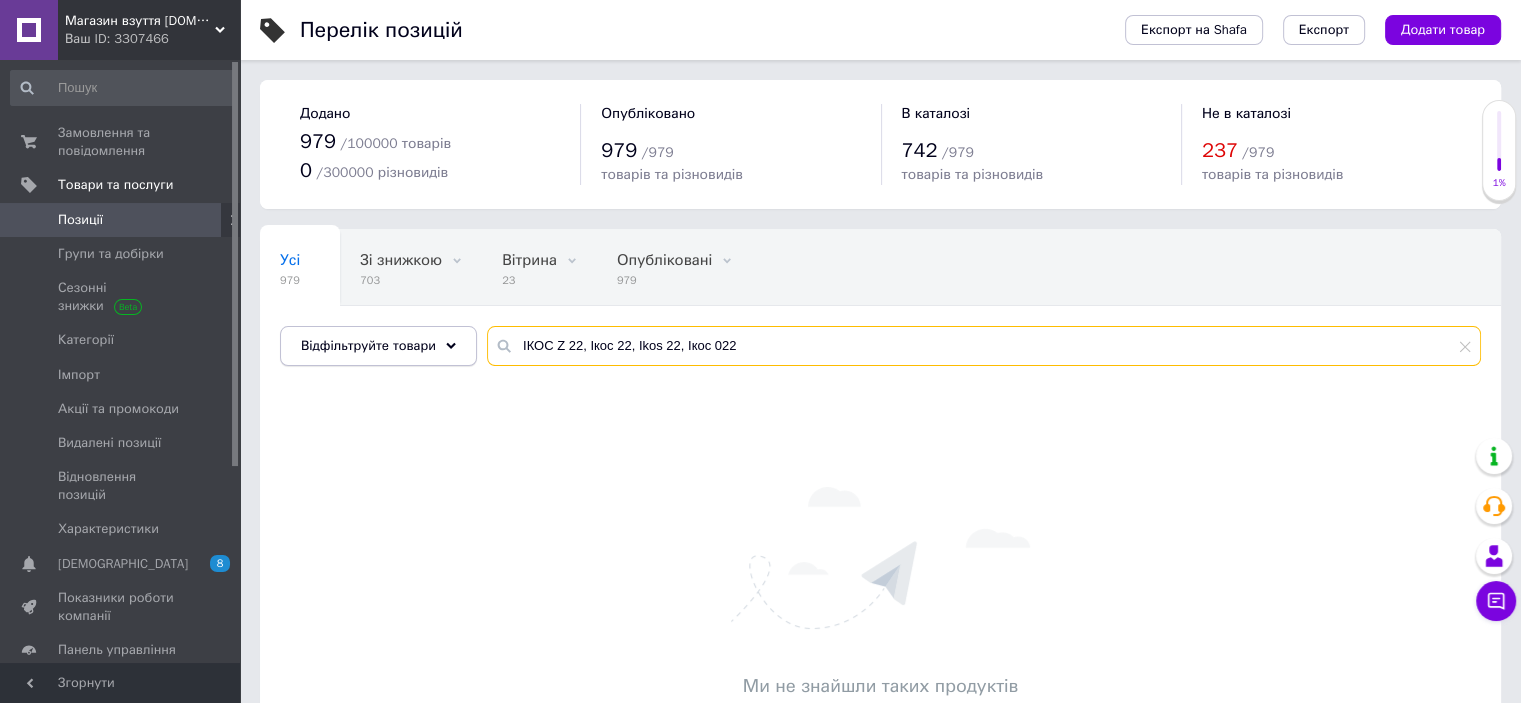 drag, startPoint x: 632, startPoint y: 351, endPoint x: 303, endPoint y: 357, distance: 329.05472 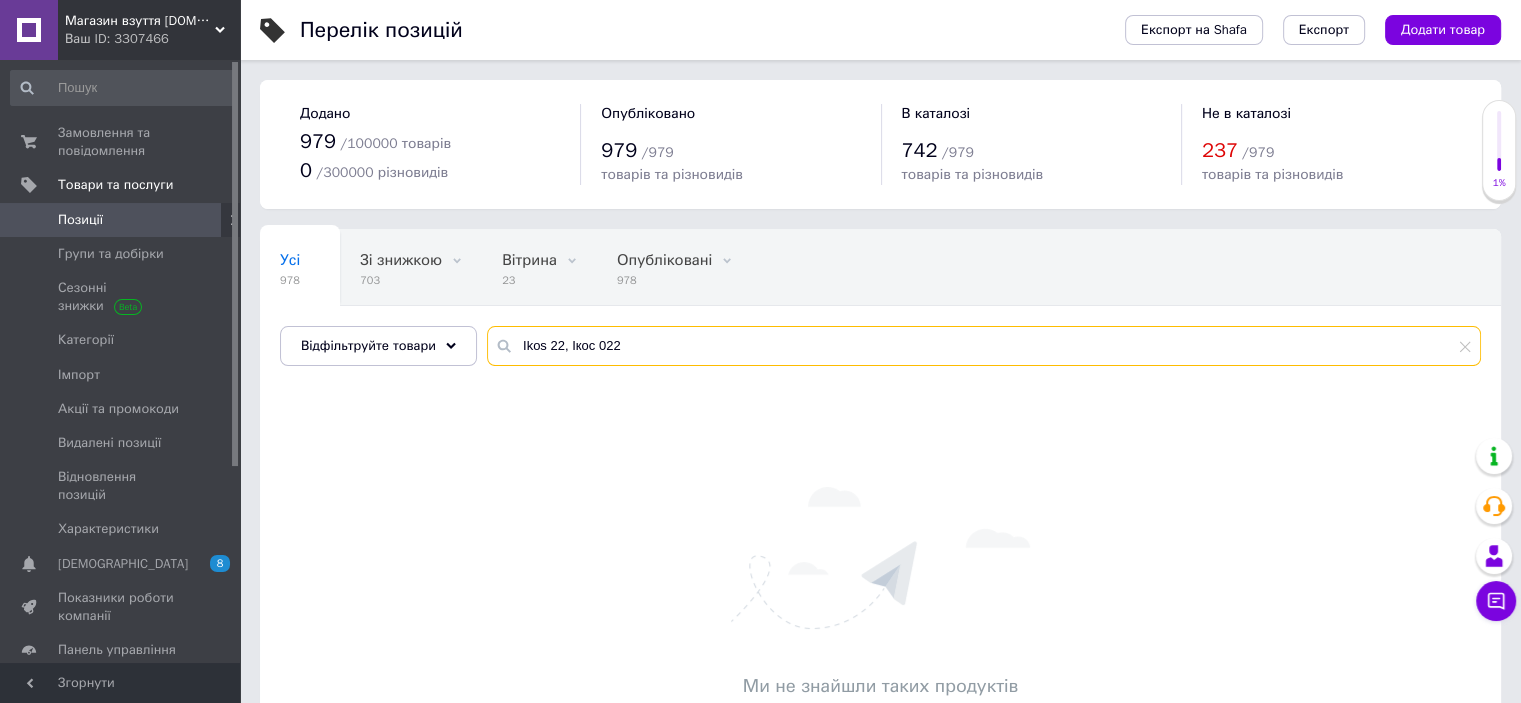 drag, startPoint x: 555, startPoint y: 346, endPoint x: 814, endPoint y: 345, distance: 259.00192 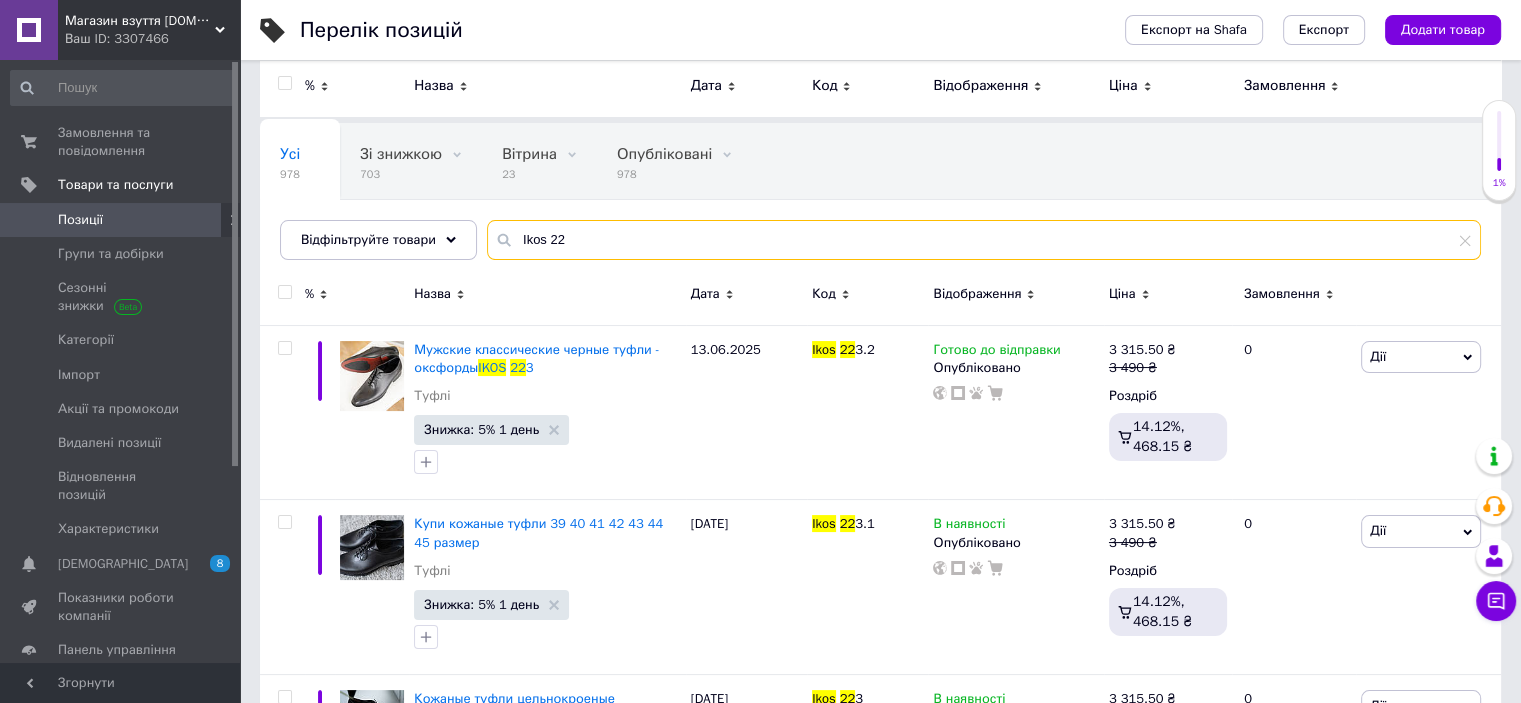 scroll, scrollTop: 0, scrollLeft: 0, axis: both 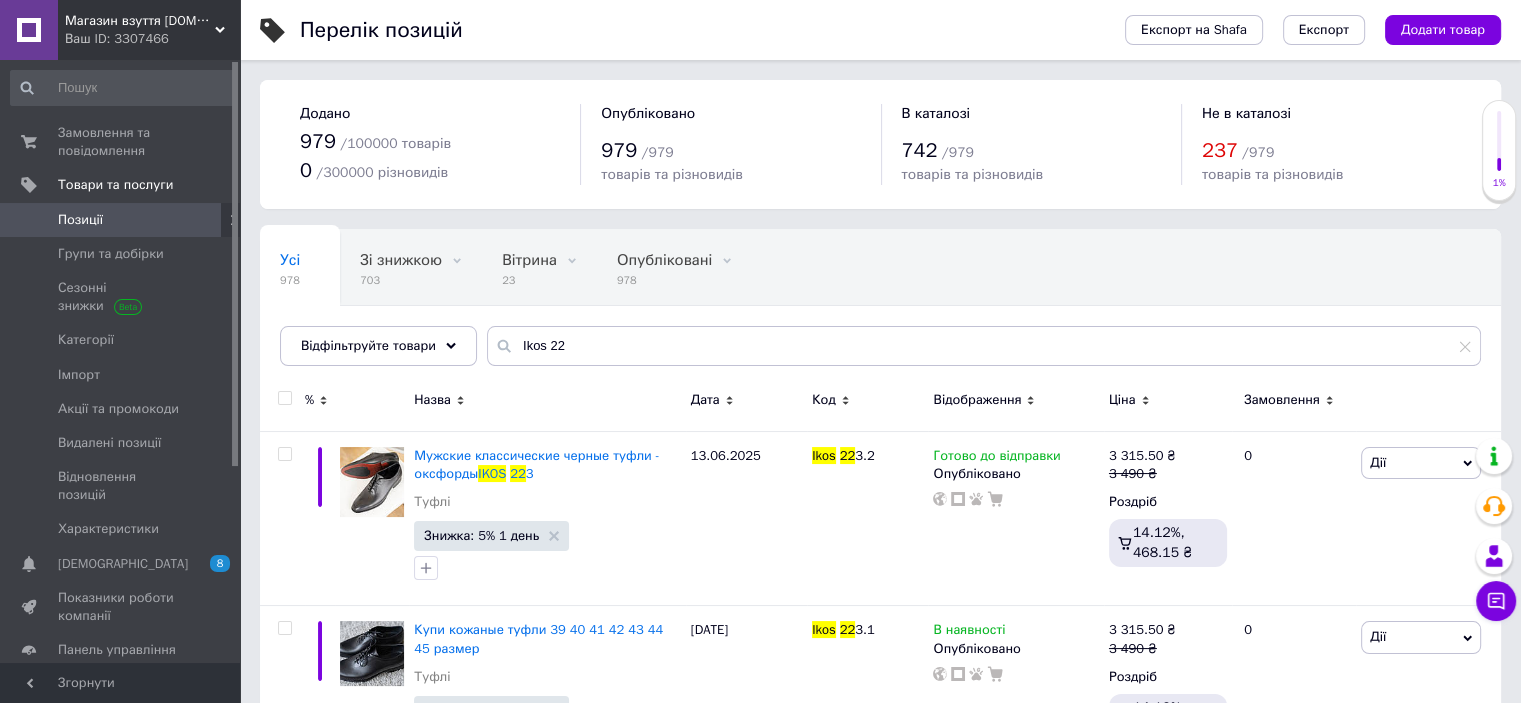 click on "Ваш ID: 3307466" at bounding box center [152, 39] 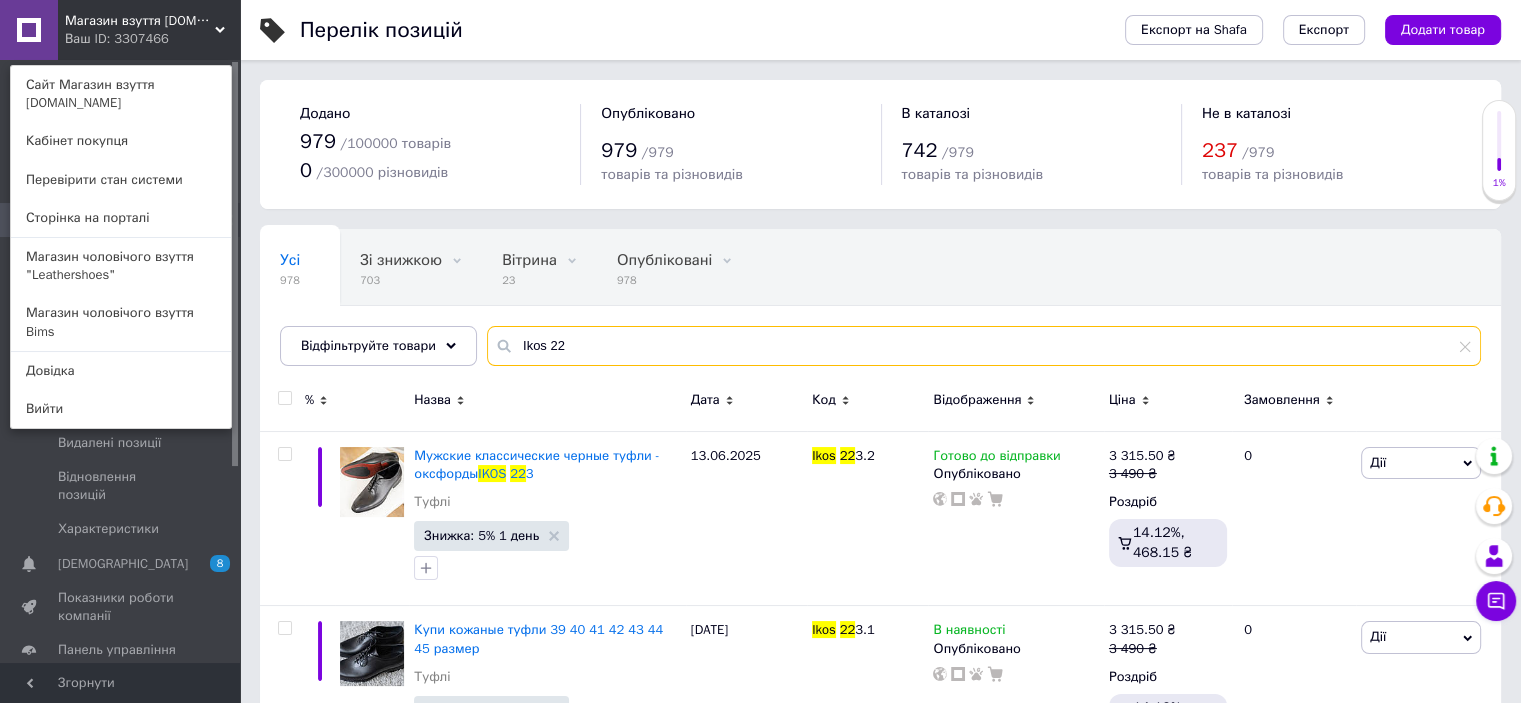 drag, startPoint x: 608, startPoint y: 347, endPoint x: 264, endPoint y: 355, distance: 344.09302 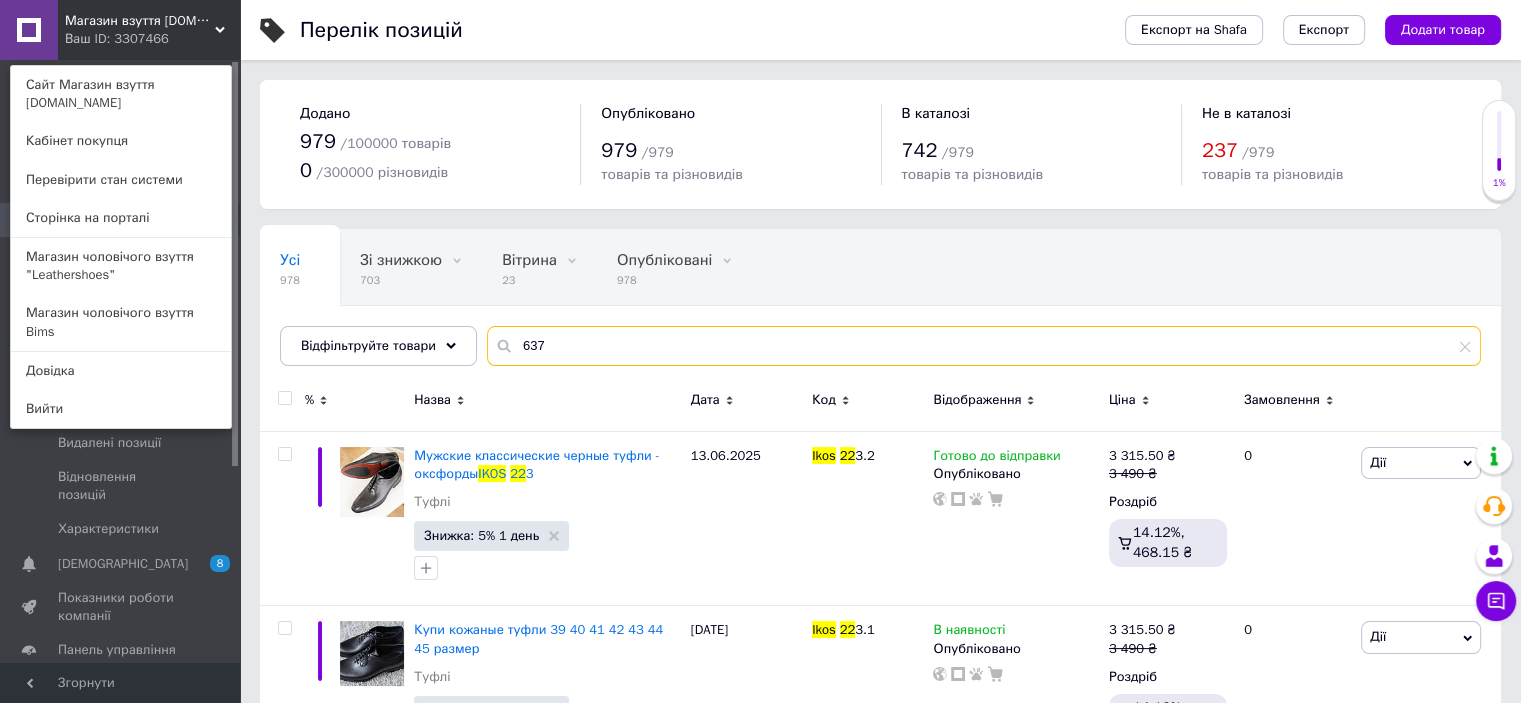 type on "637" 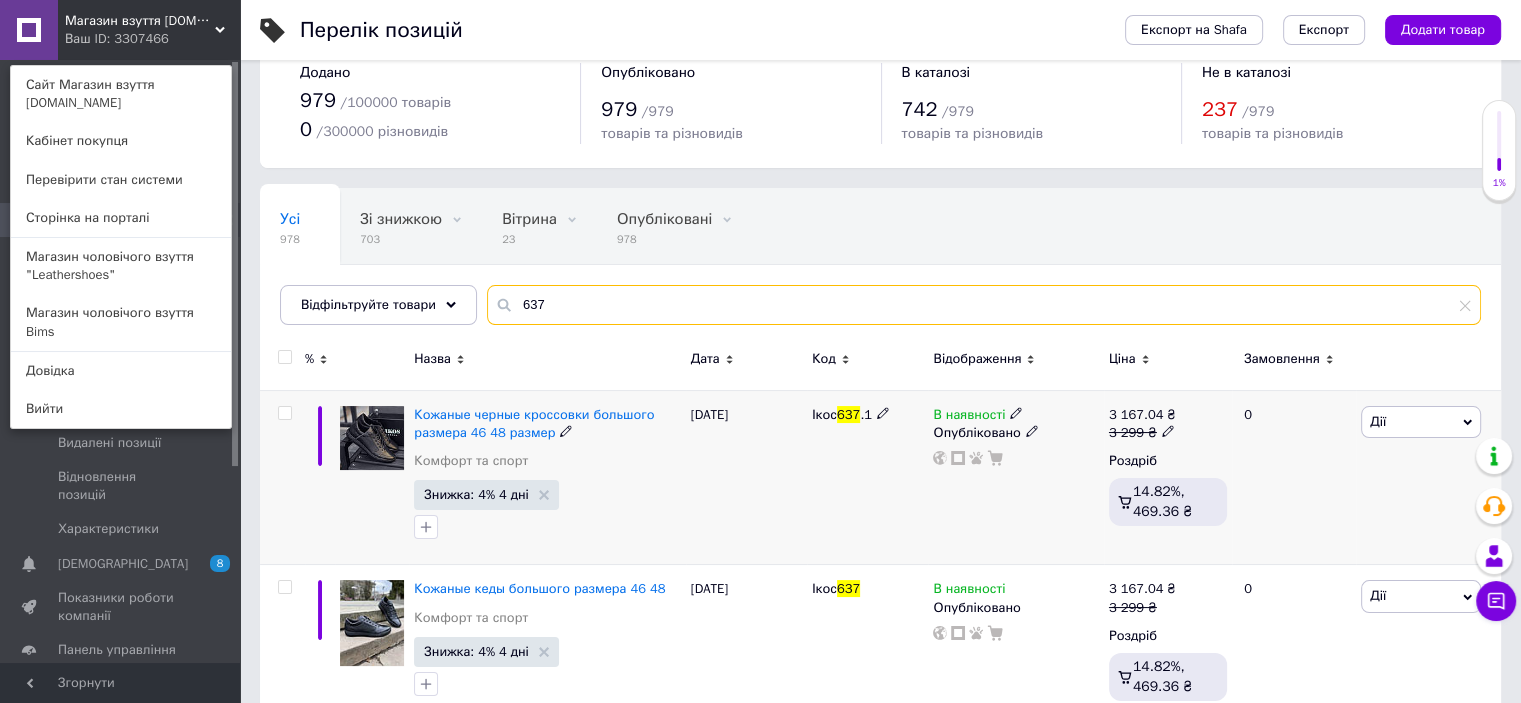 scroll, scrollTop: 80, scrollLeft: 0, axis: vertical 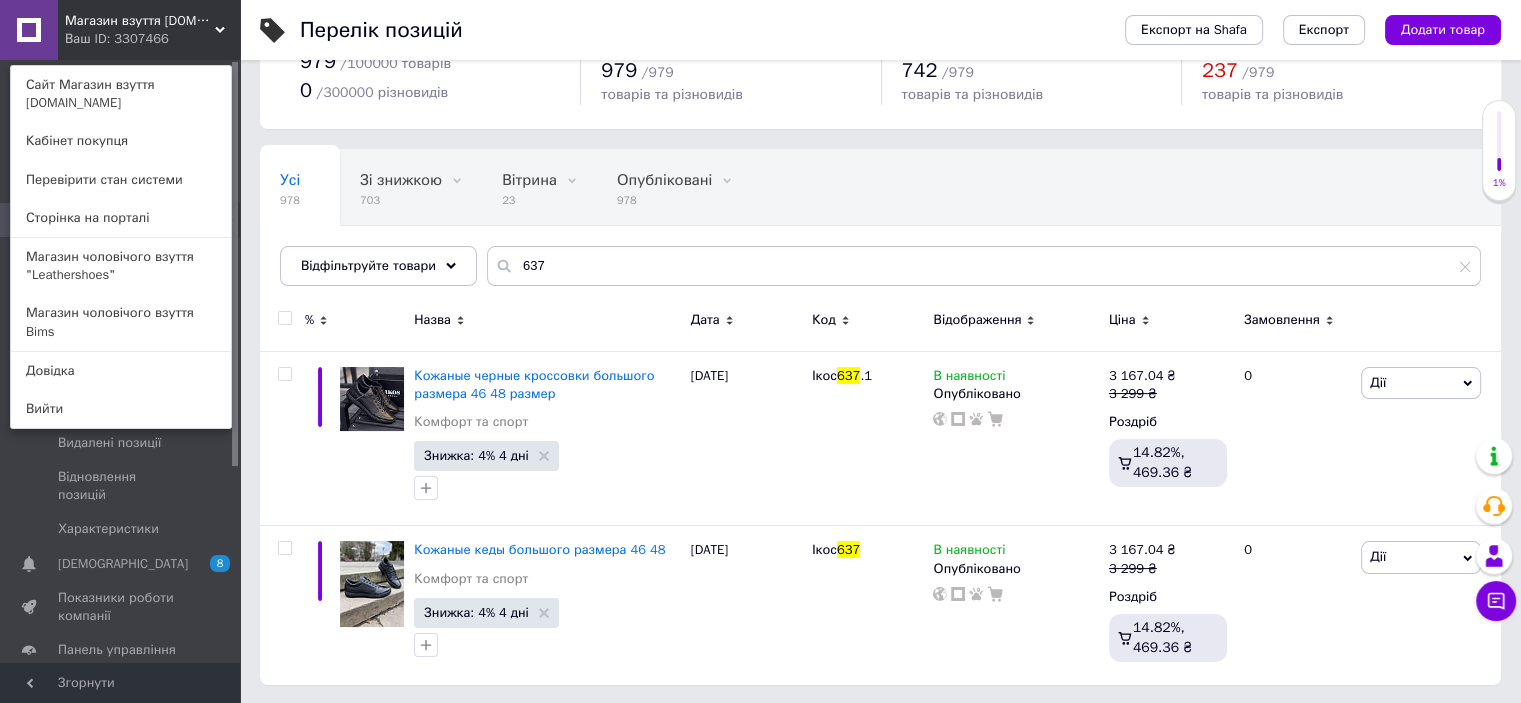 click on "Магазин взуття [DOMAIN_NAME] Ваш ID: 3307466 Сайт Магазин взуття [DOMAIN_NAME] Кабінет покупця Перевірити стан системи Сторінка на порталі Магазин чоловічого взуття "Leathershoes" Магазин чоловічого взуття Bims Довідка Вийти" at bounding box center [120, 30] 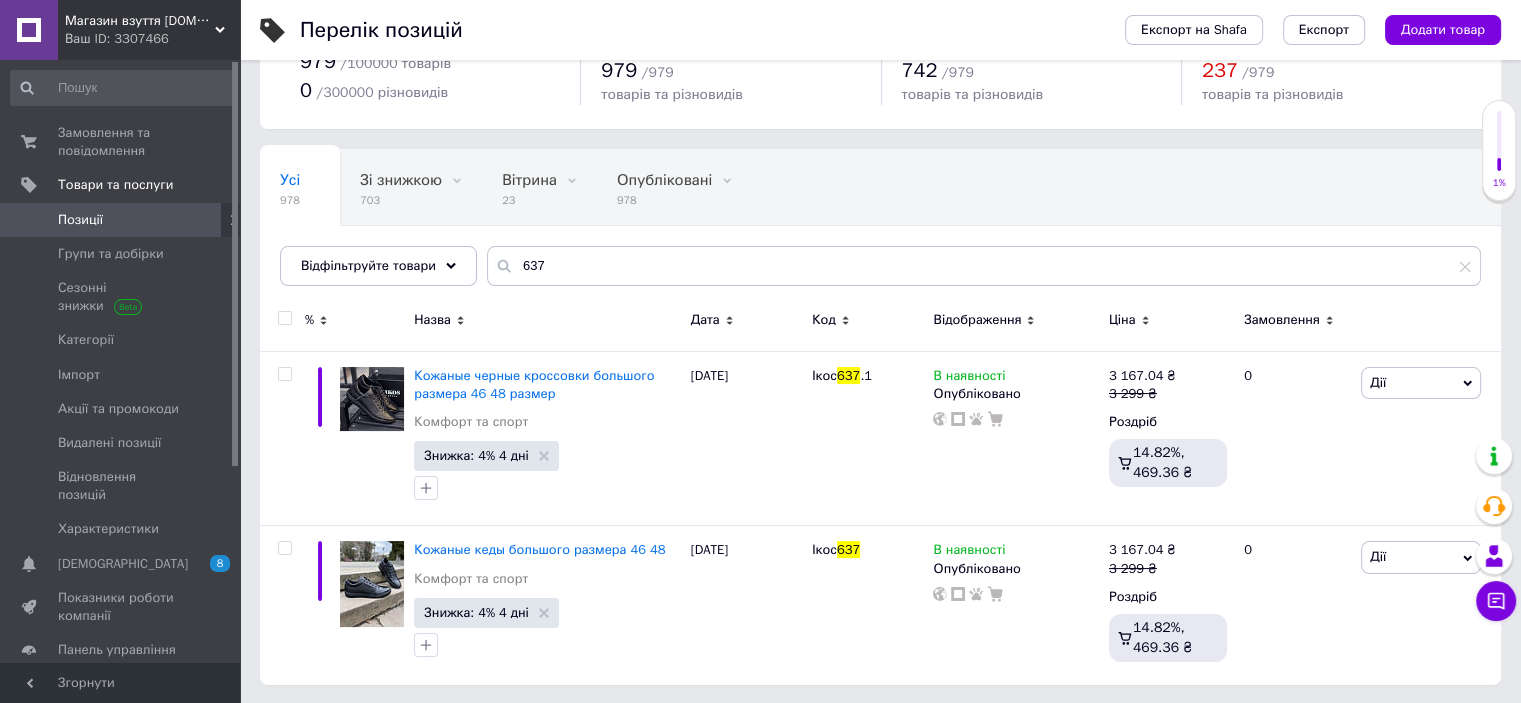 click on "Ваш ID: 3307466" at bounding box center [152, 39] 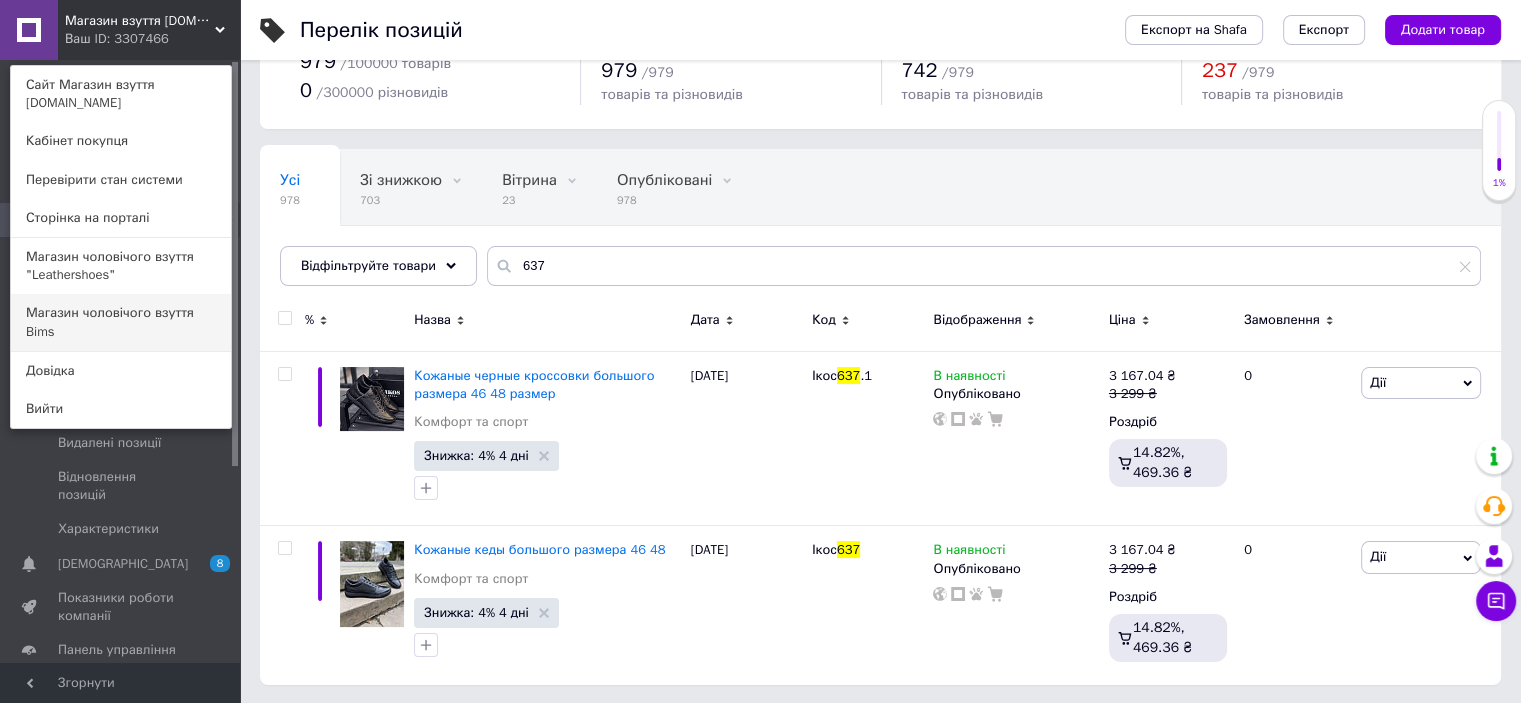 click on "Магазин чоловічого взуття Bims" at bounding box center (121, 322) 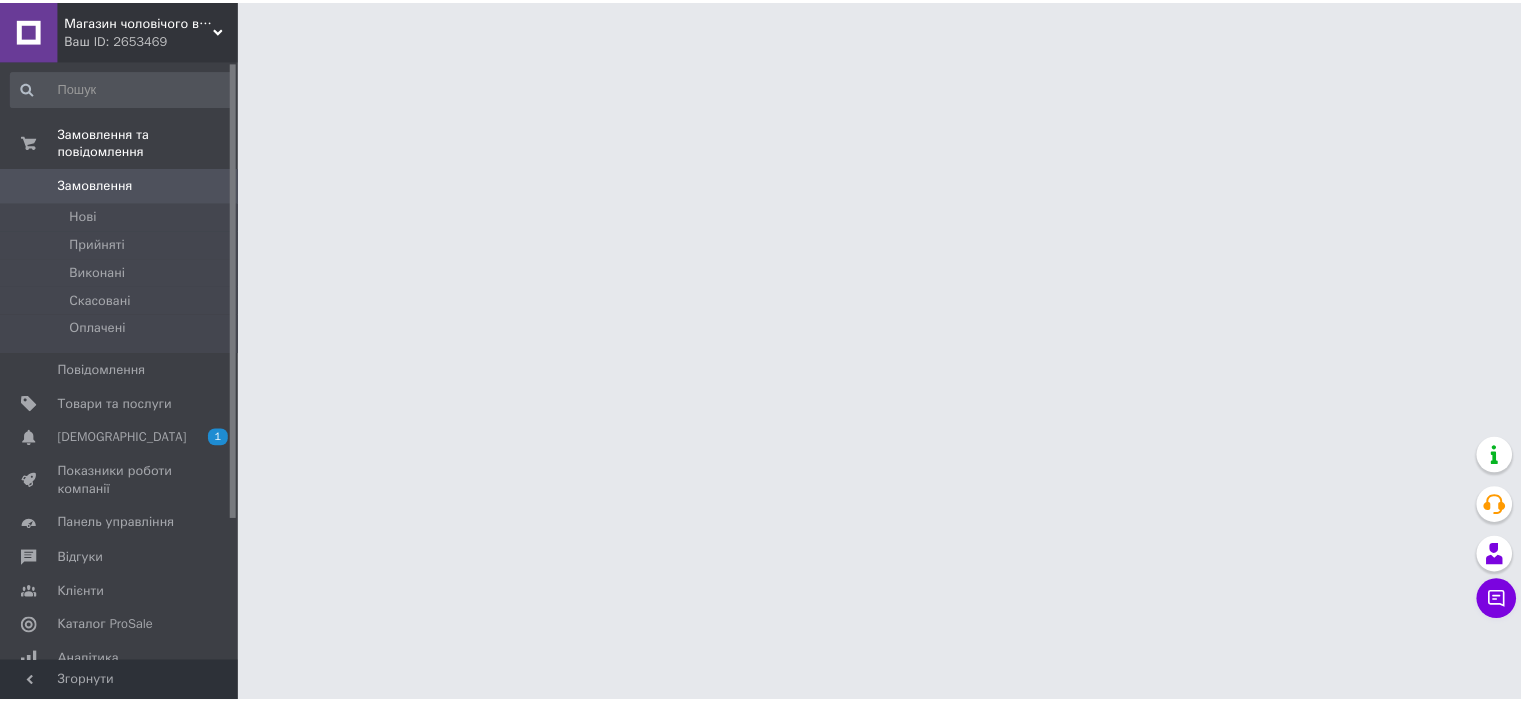 scroll, scrollTop: 0, scrollLeft: 0, axis: both 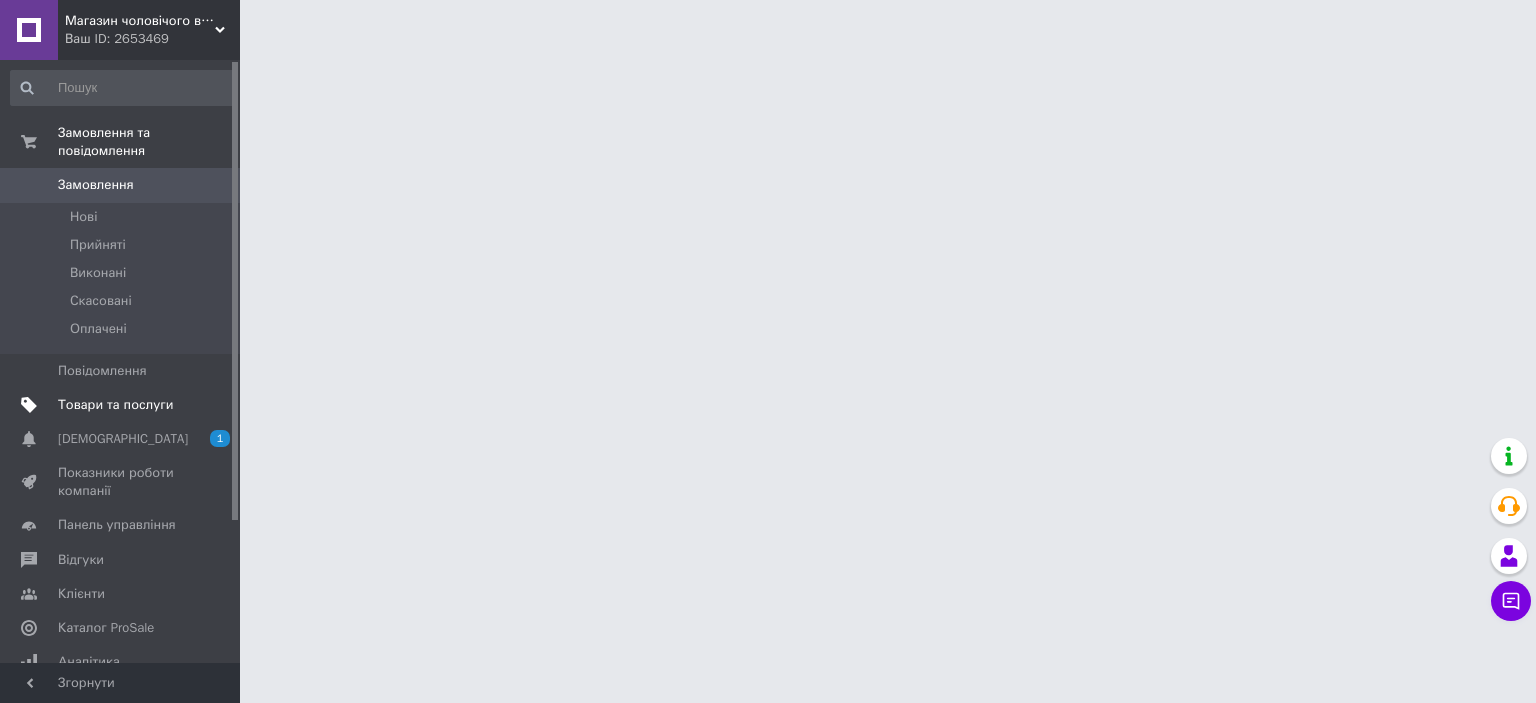 click on "Товари та послуги" at bounding box center (123, 405) 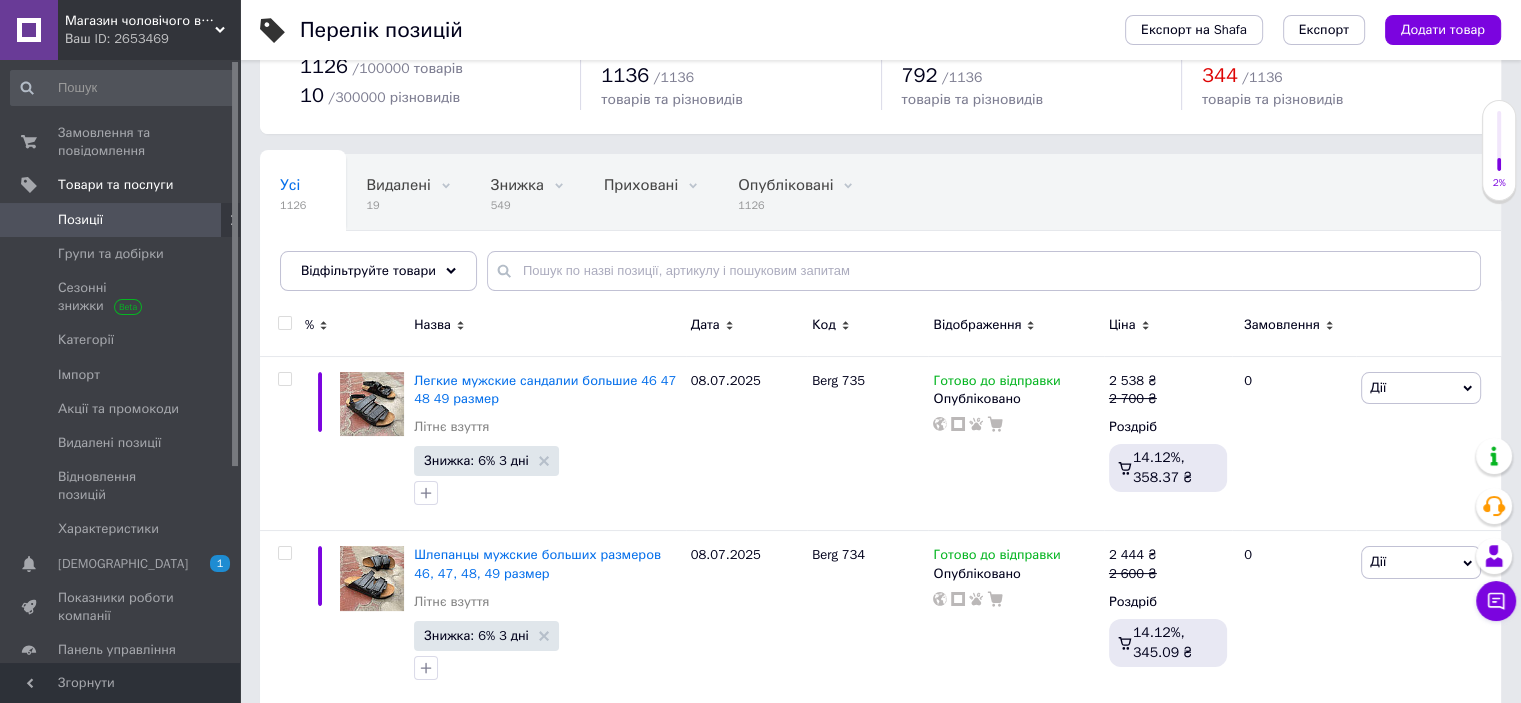 scroll, scrollTop: 200, scrollLeft: 0, axis: vertical 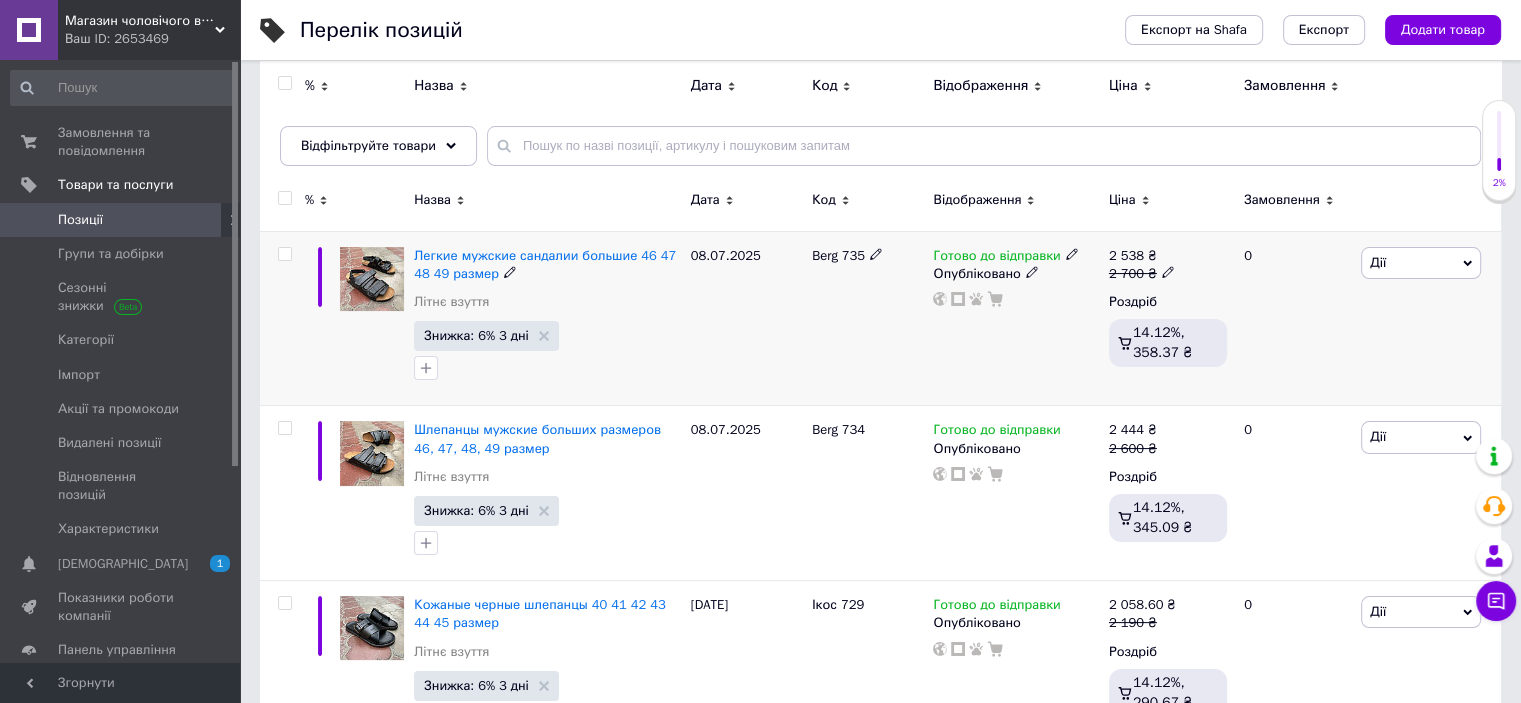 click at bounding box center (285, 254) 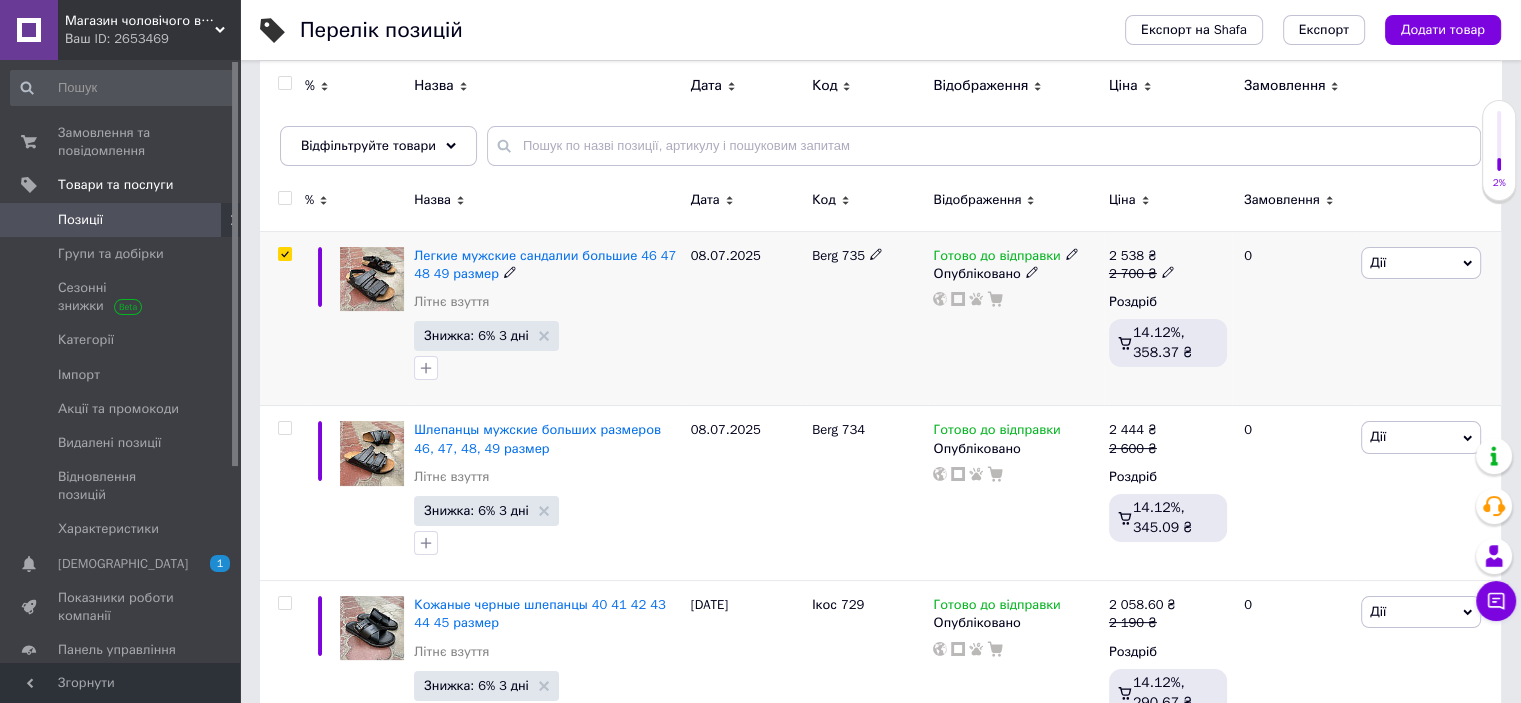 checkbox on "true" 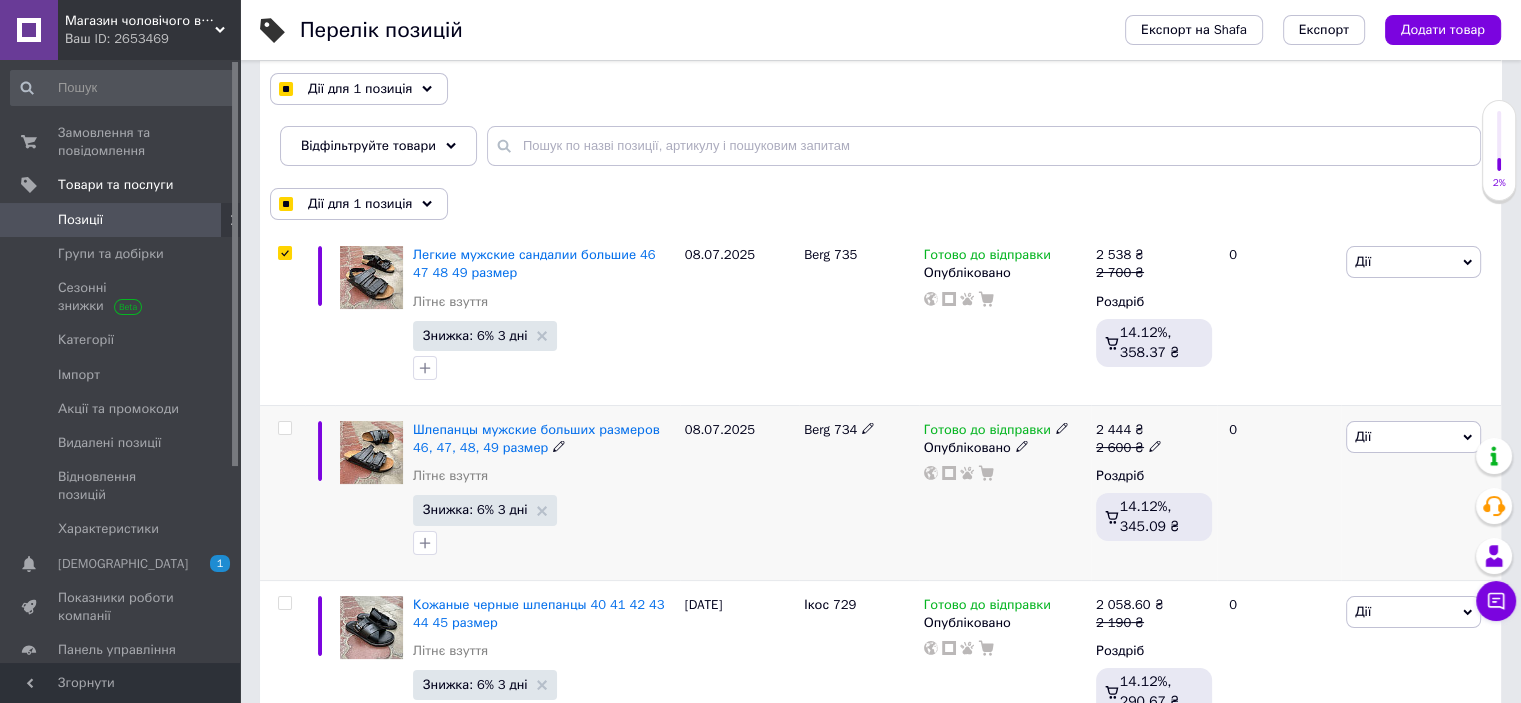 click at bounding box center (284, 428) 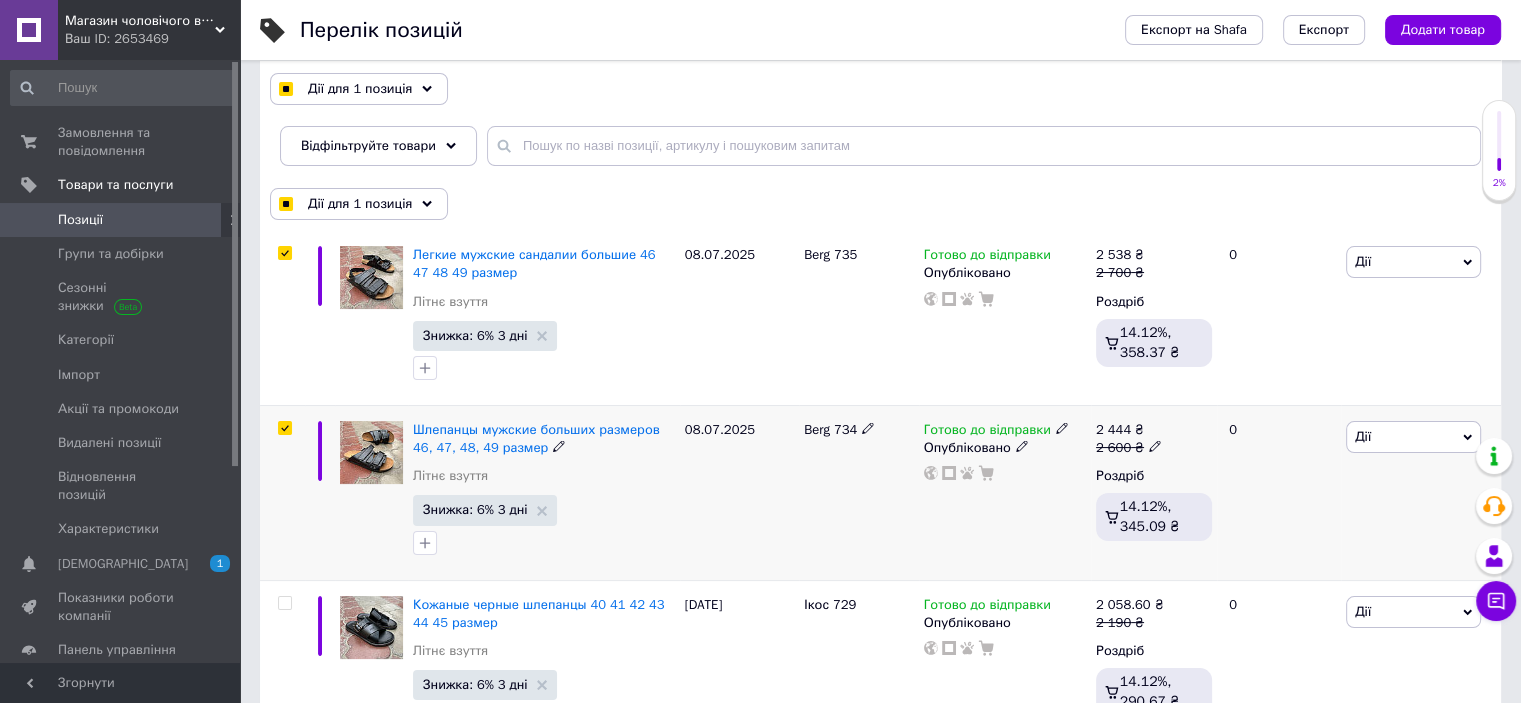 checkbox on "true" 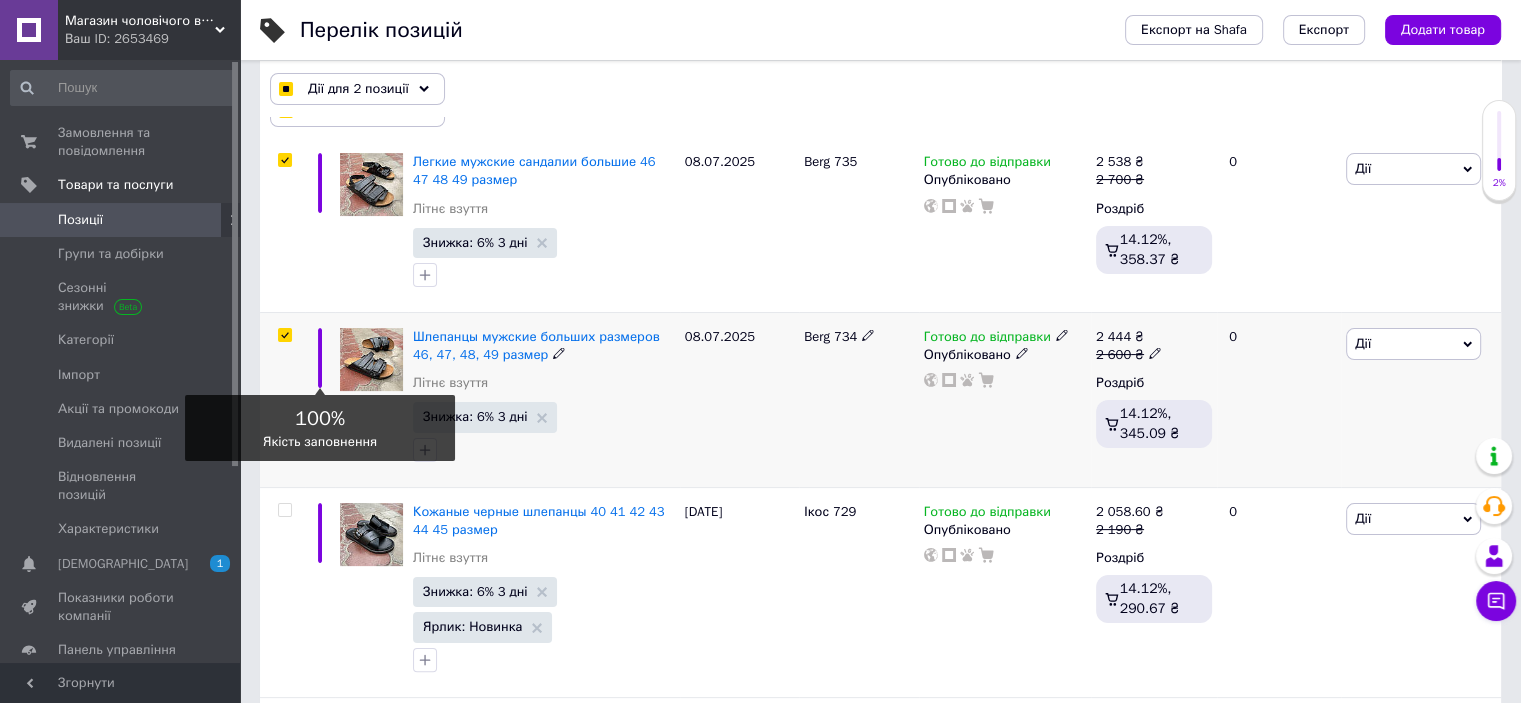 scroll, scrollTop: 400, scrollLeft: 0, axis: vertical 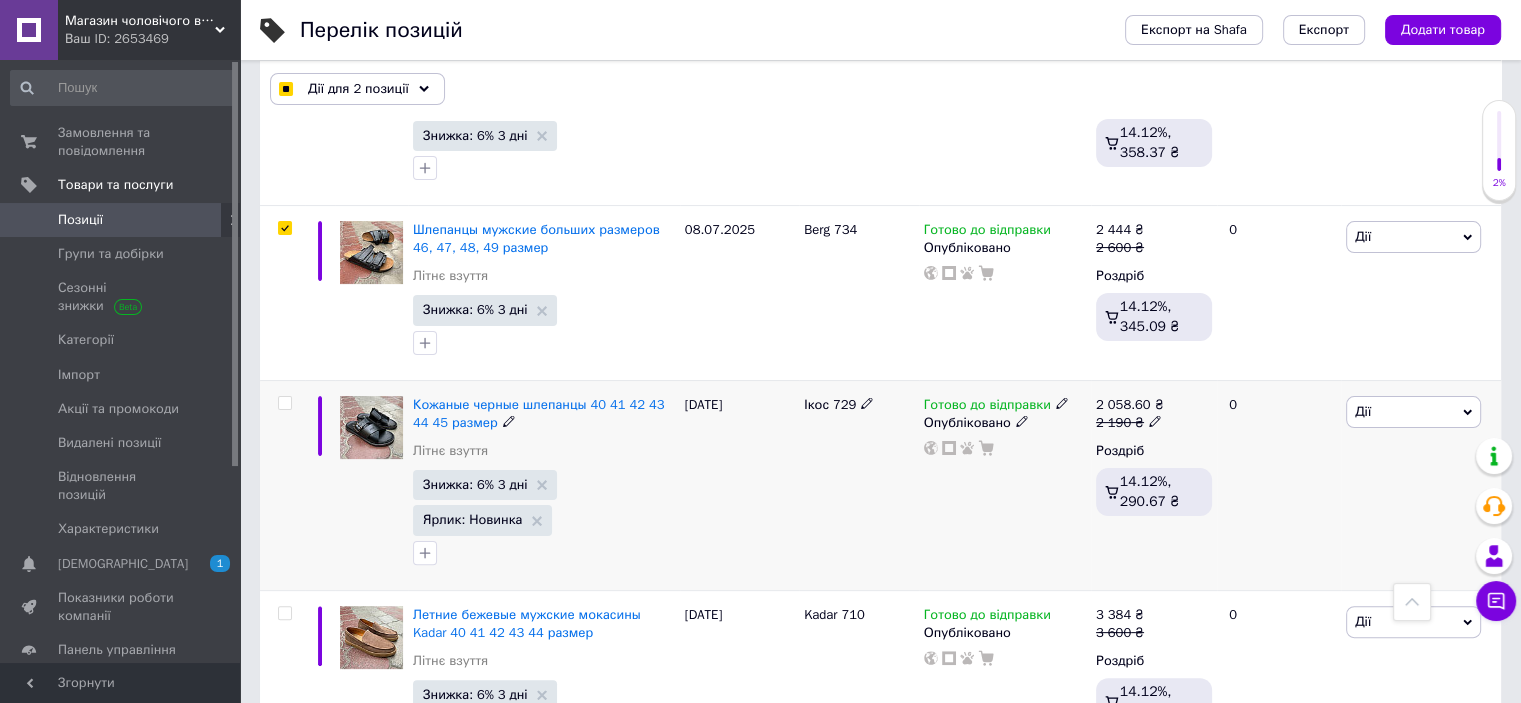 click at bounding box center (284, 403) 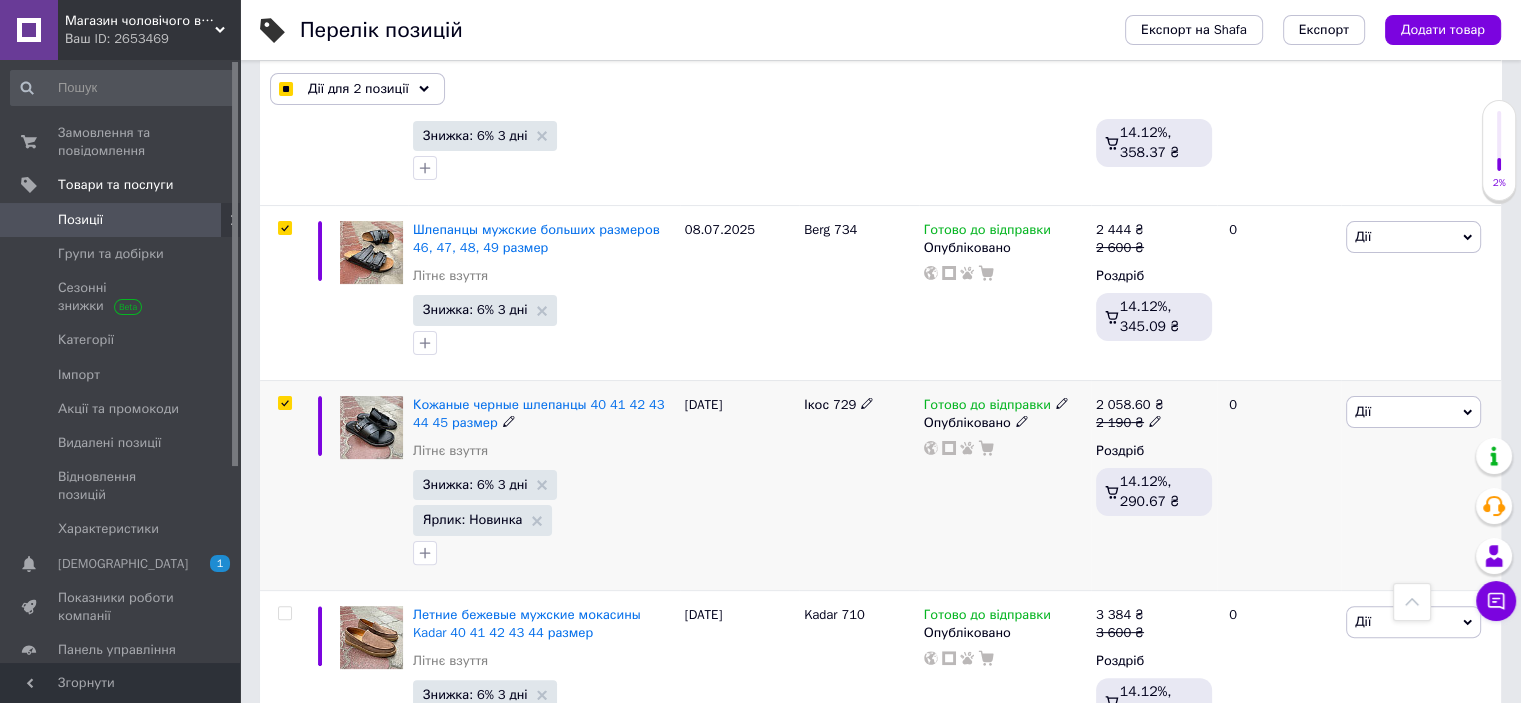checkbox on "true" 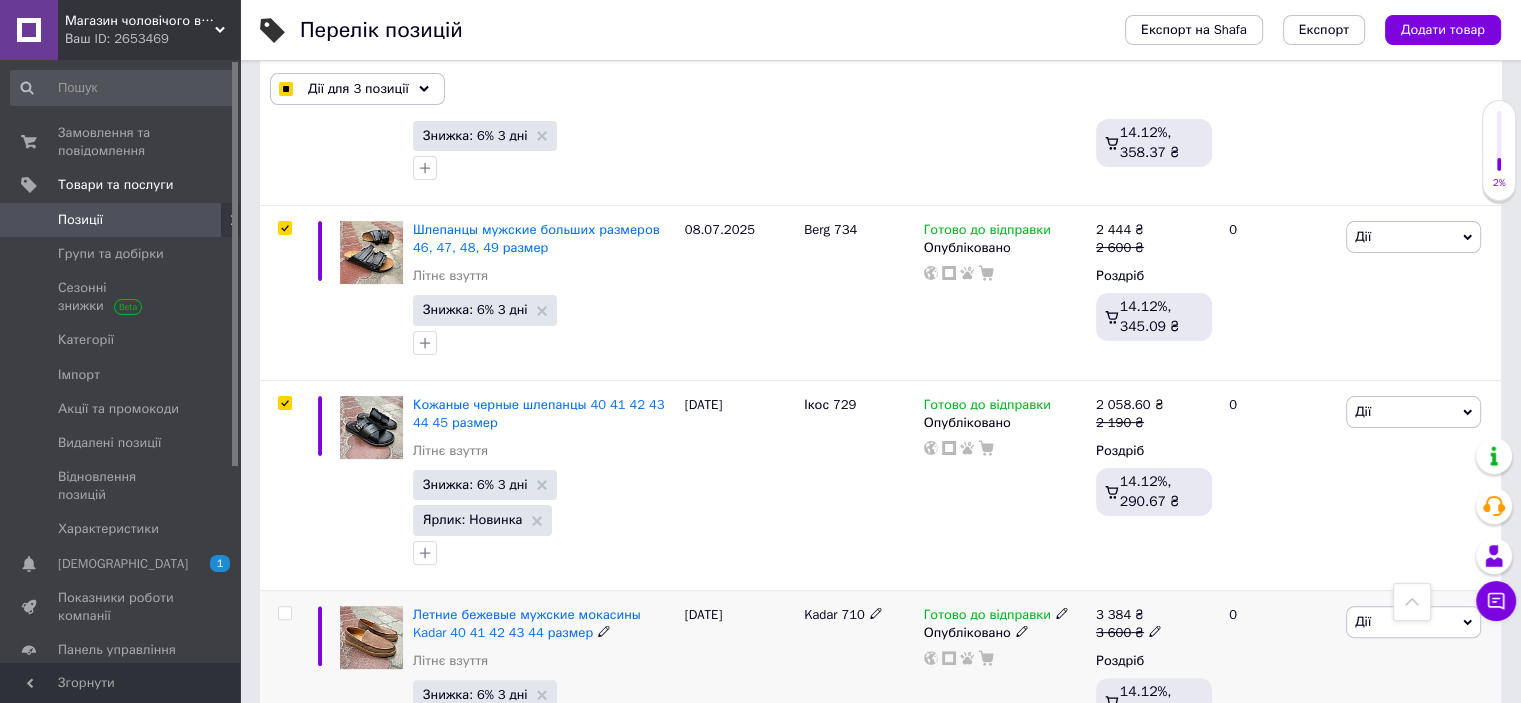 click at bounding box center (284, 613) 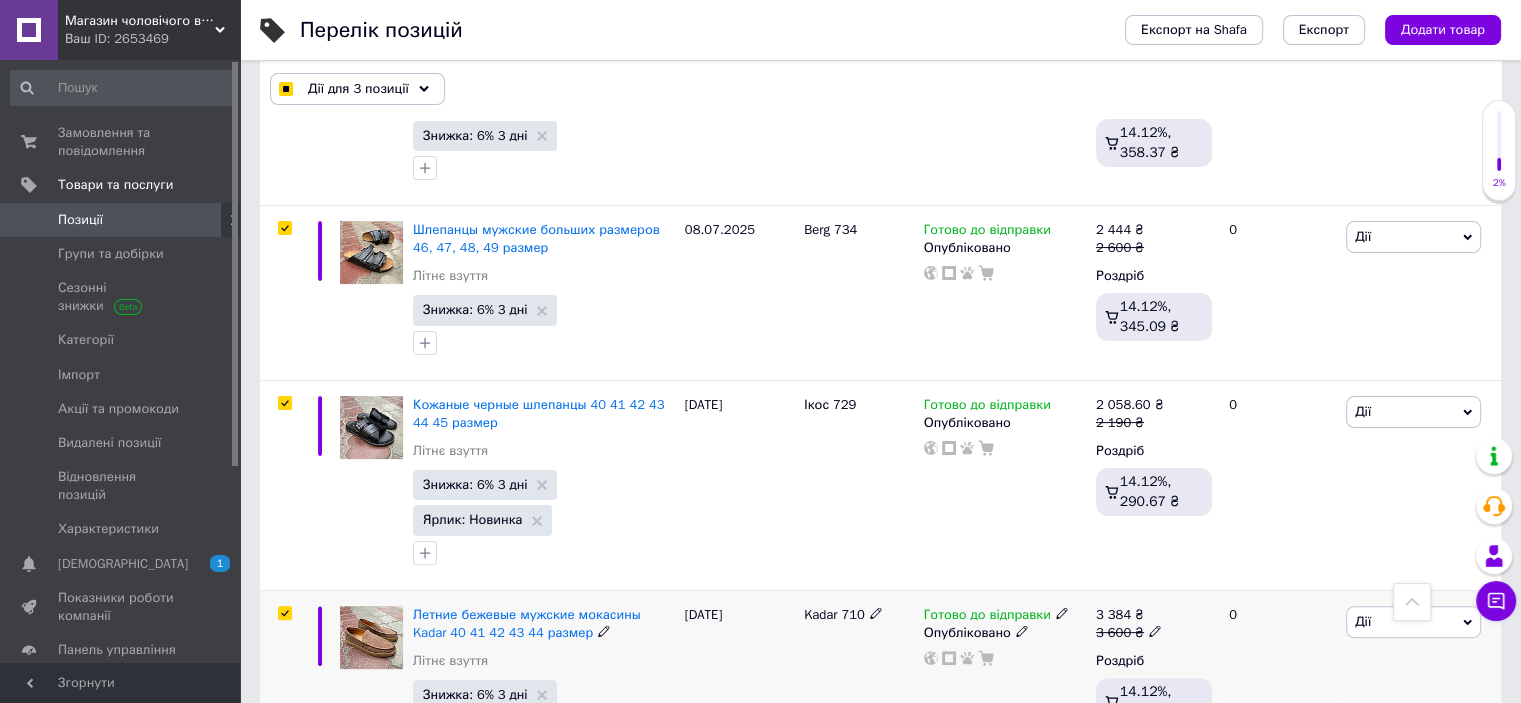 checkbox on "true" 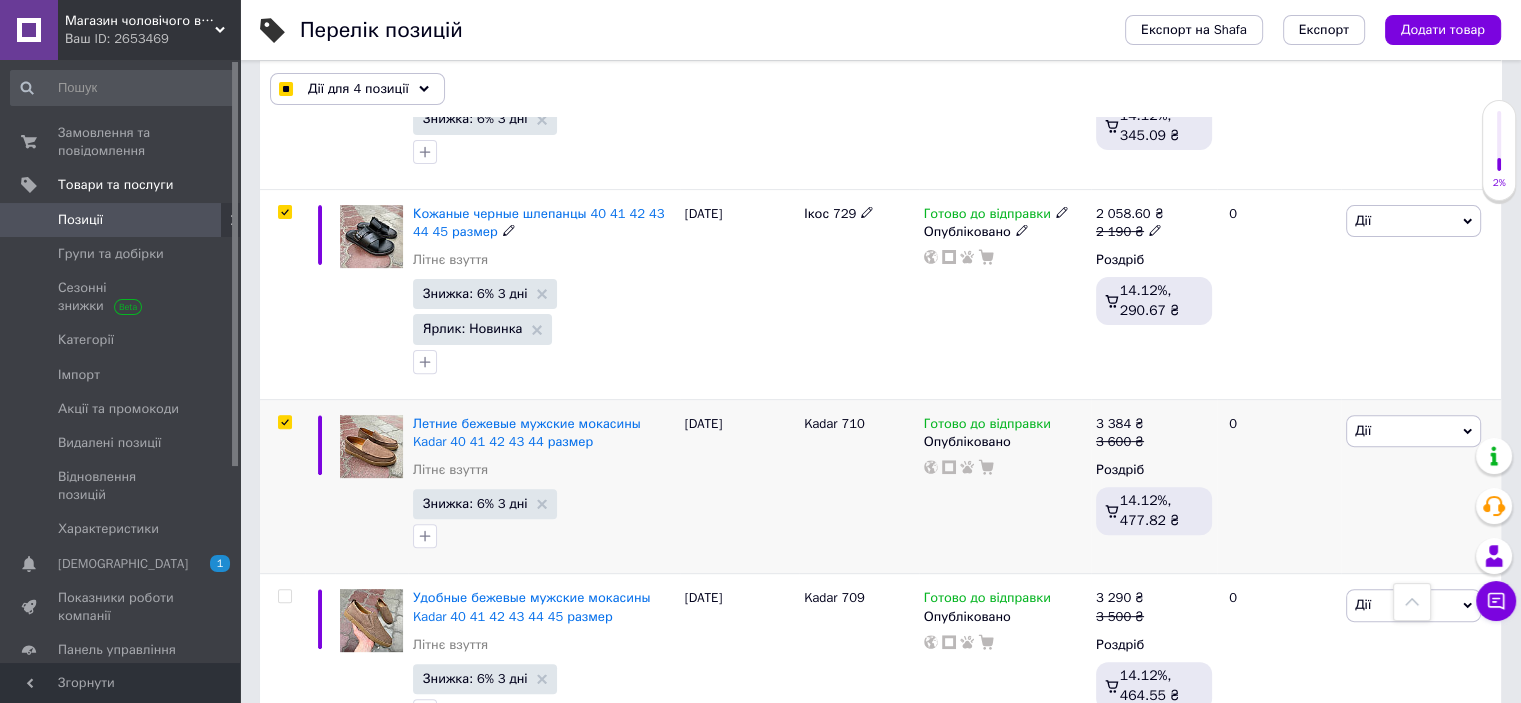 scroll, scrollTop: 700, scrollLeft: 0, axis: vertical 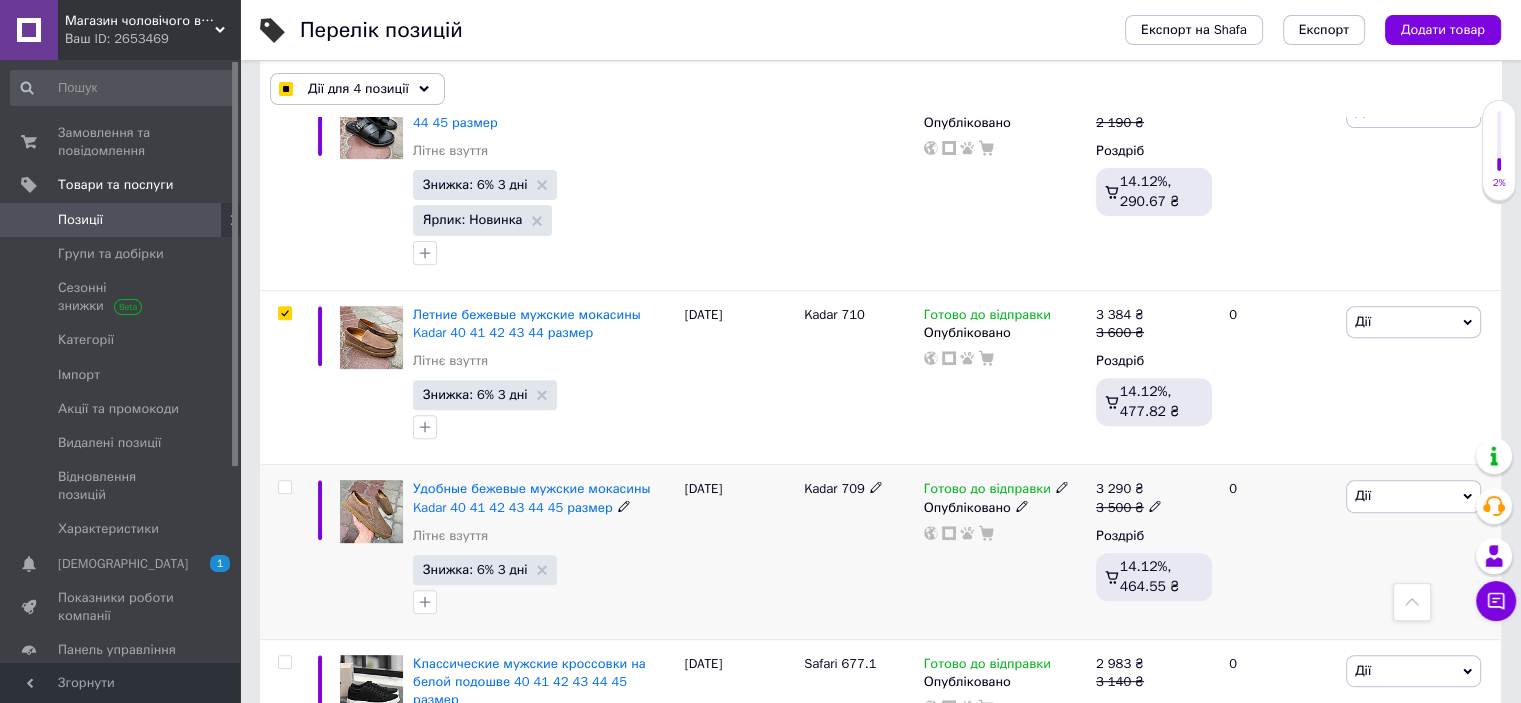 click at bounding box center (284, 487) 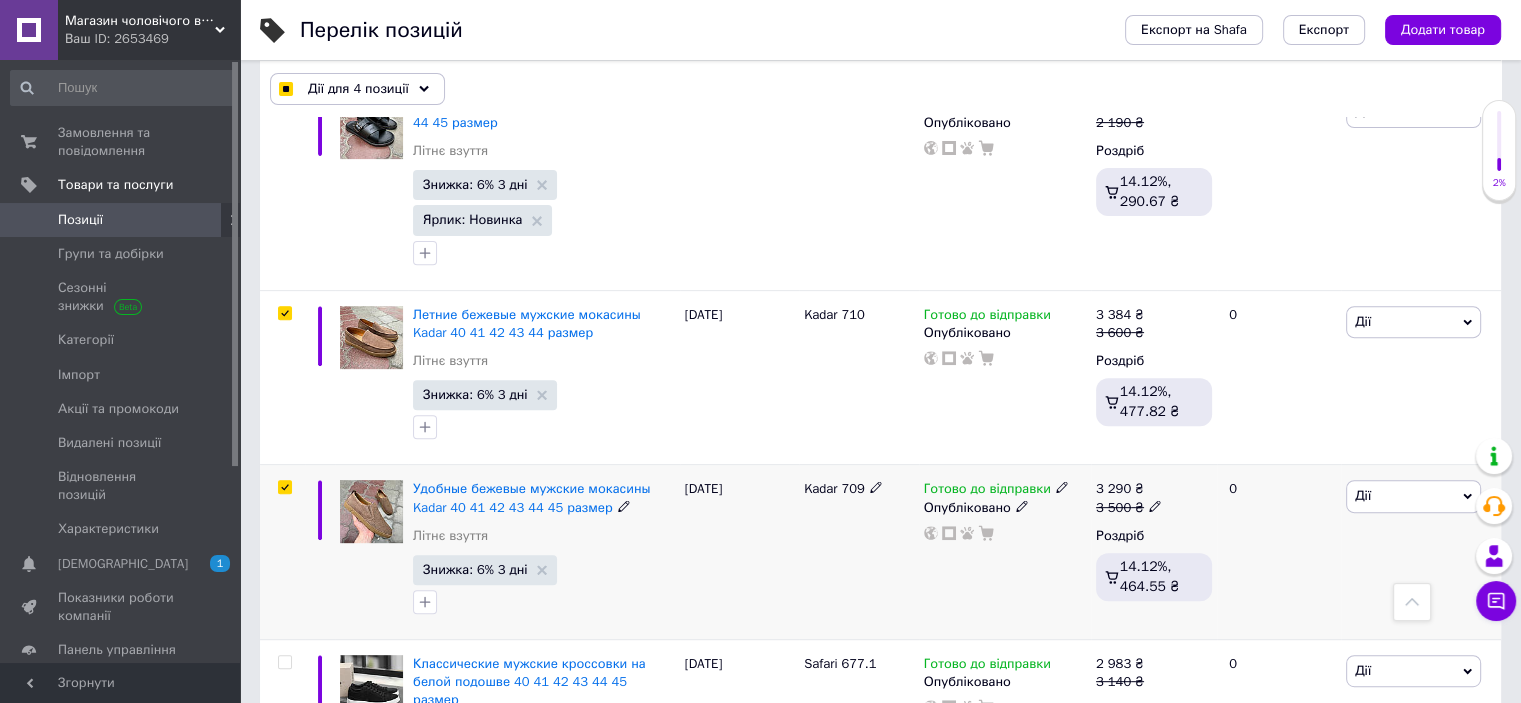 checkbox on "true" 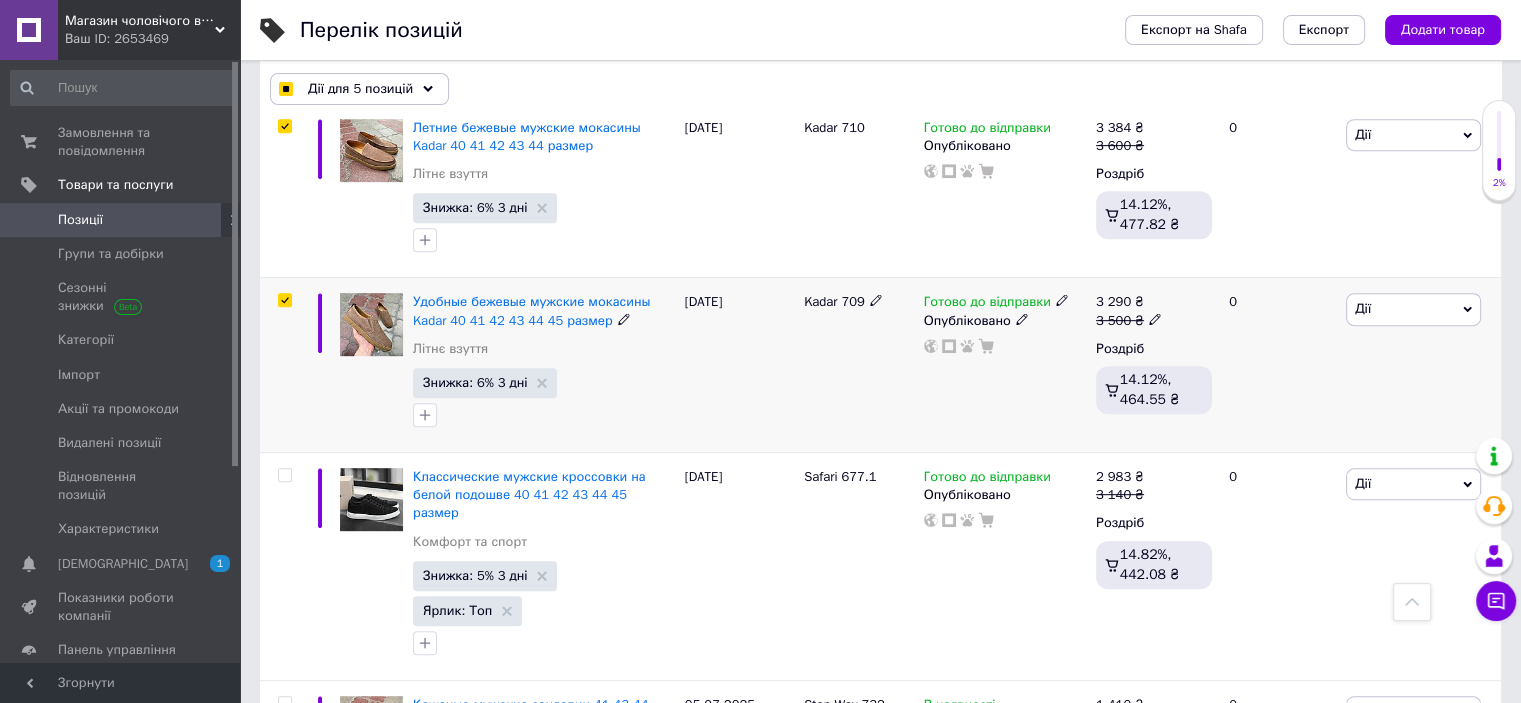 scroll, scrollTop: 900, scrollLeft: 0, axis: vertical 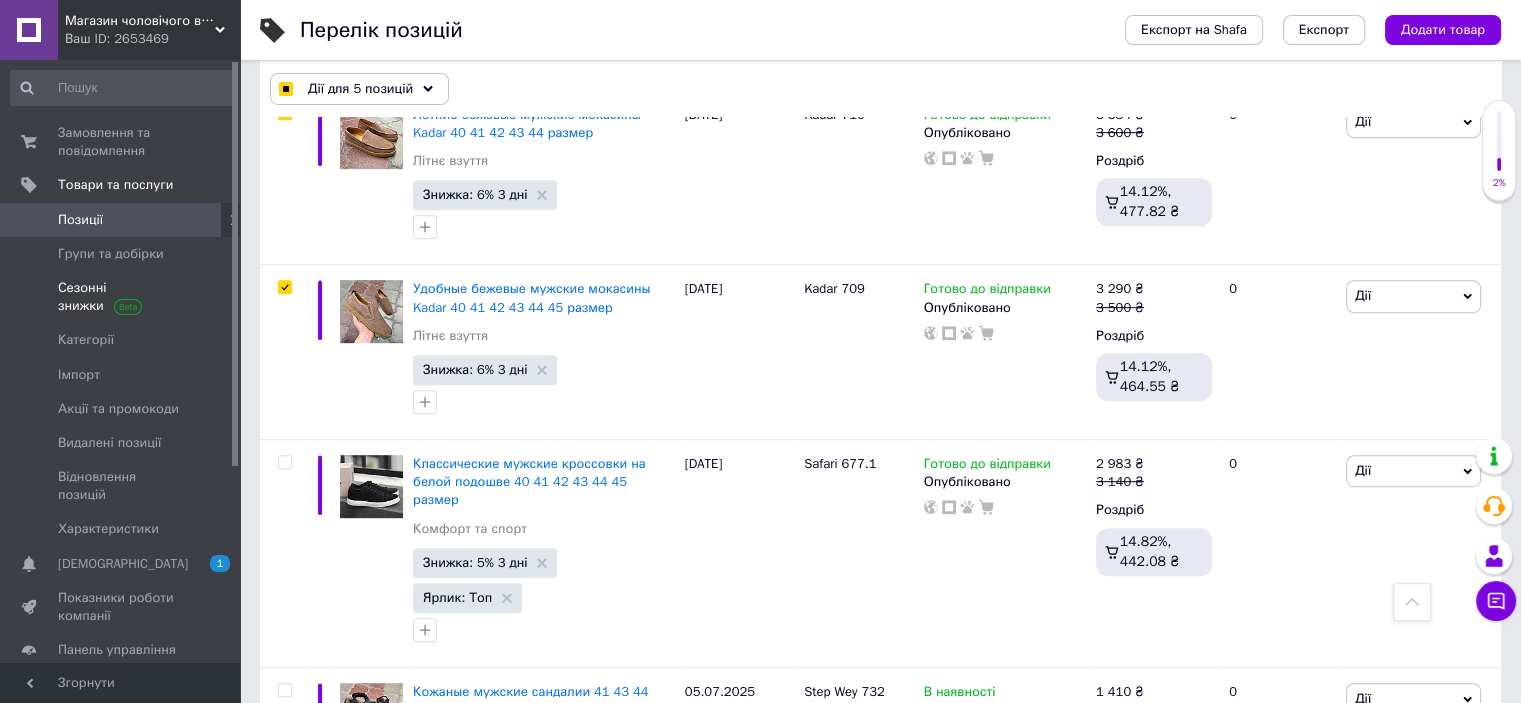 click on "Сезонні знижки" at bounding box center [121, 297] 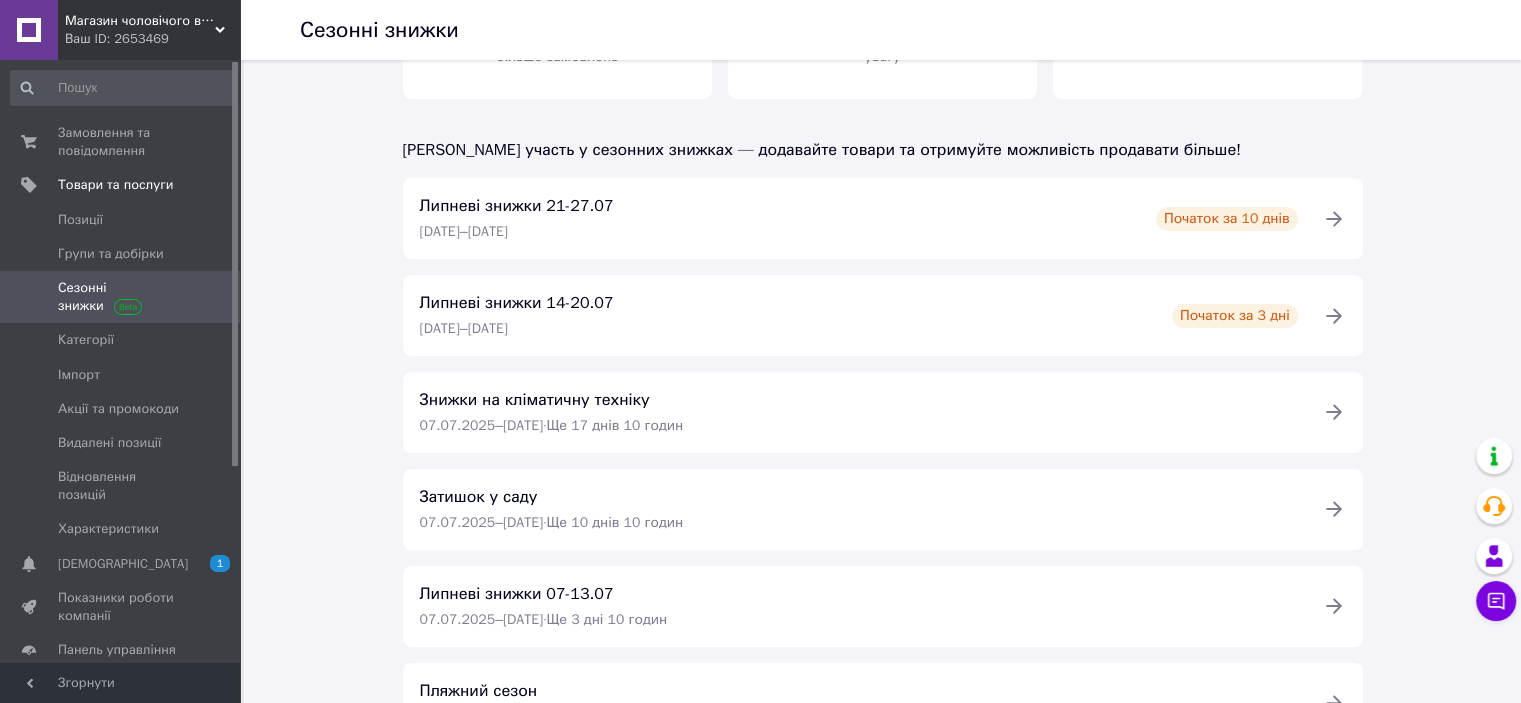 scroll, scrollTop: 300, scrollLeft: 0, axis: vertical 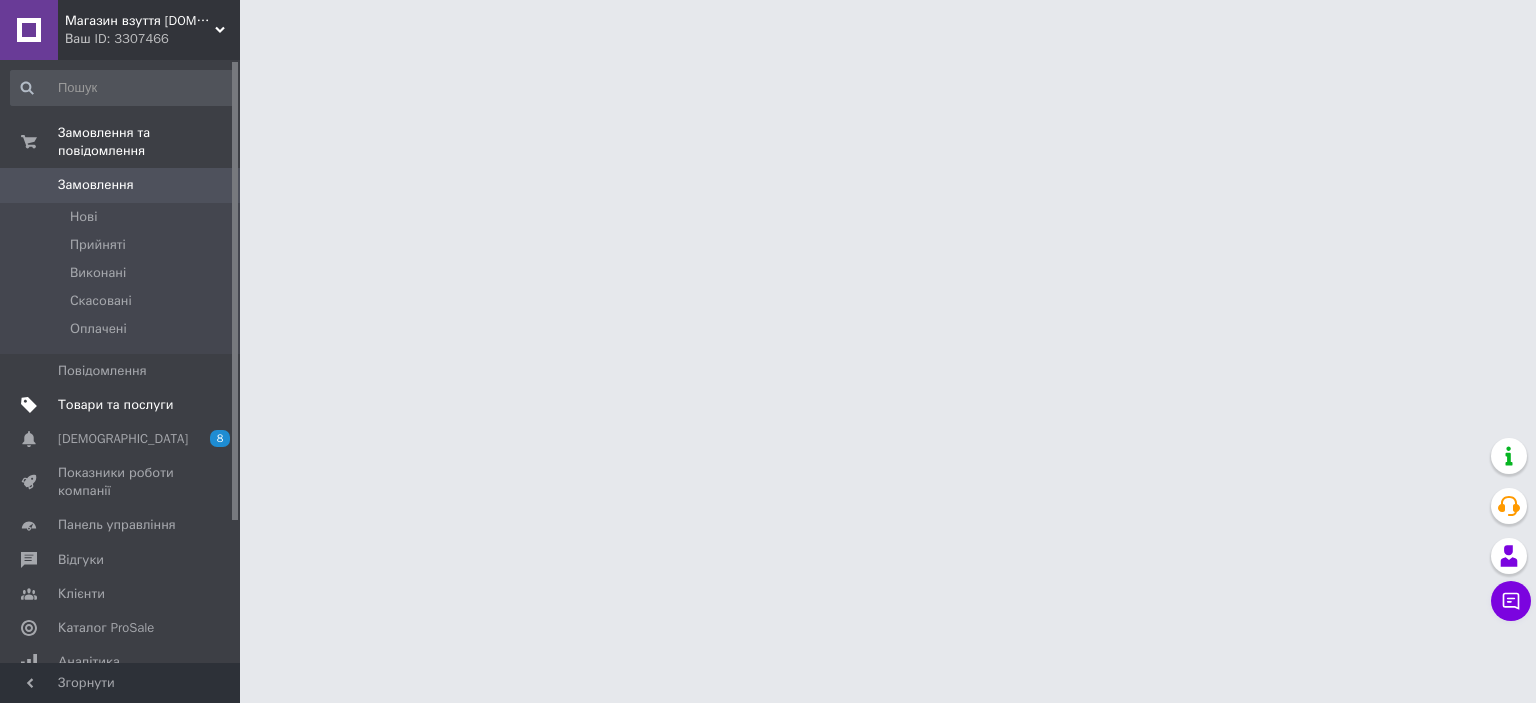click on "Товари та послуги" at bounding box center (115, 405) 